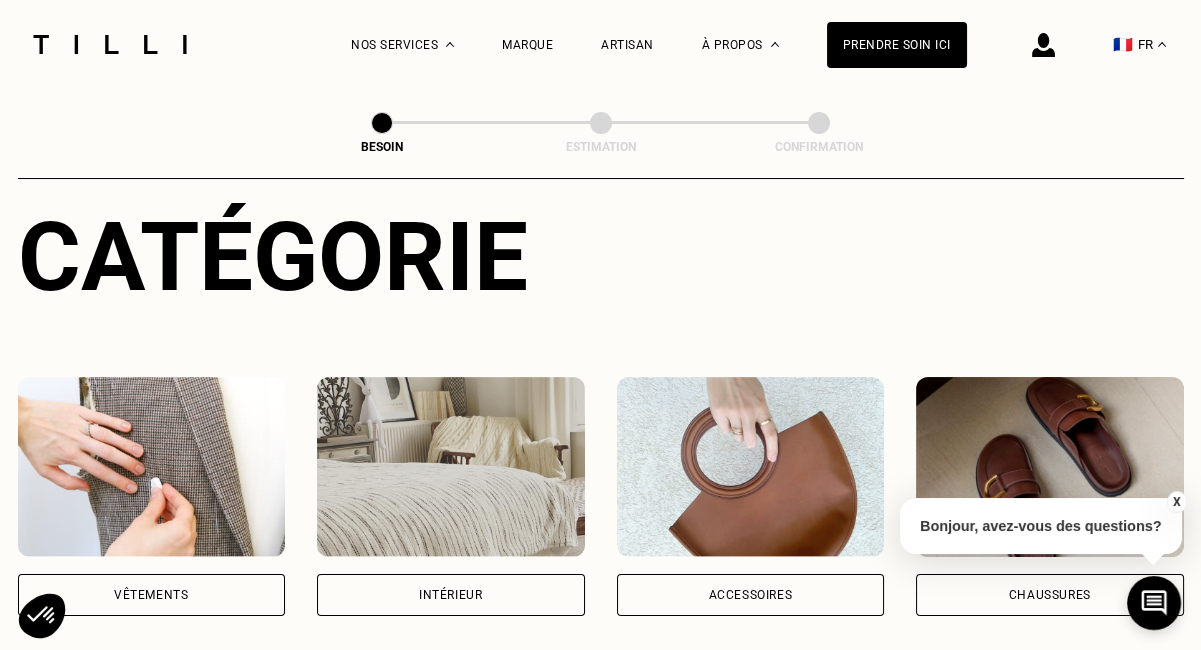 scroll, scrollTop: 300, scrollLeft: 0, axis: vertical 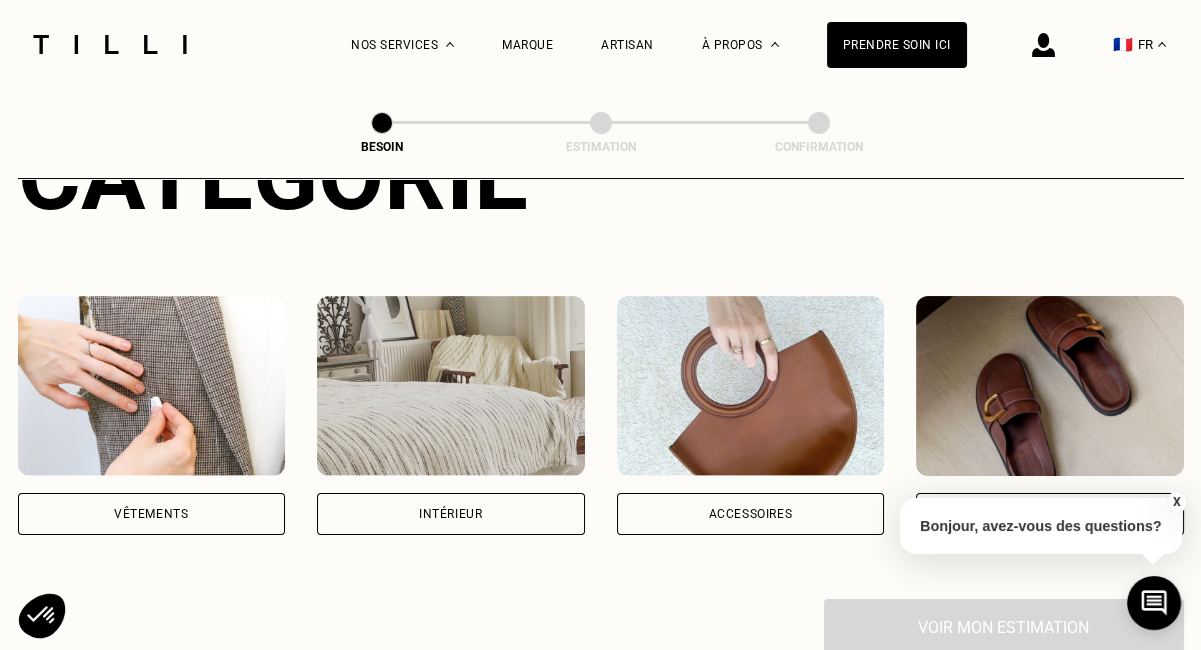 click on "Vêtements" at bounding box center (151, 514) 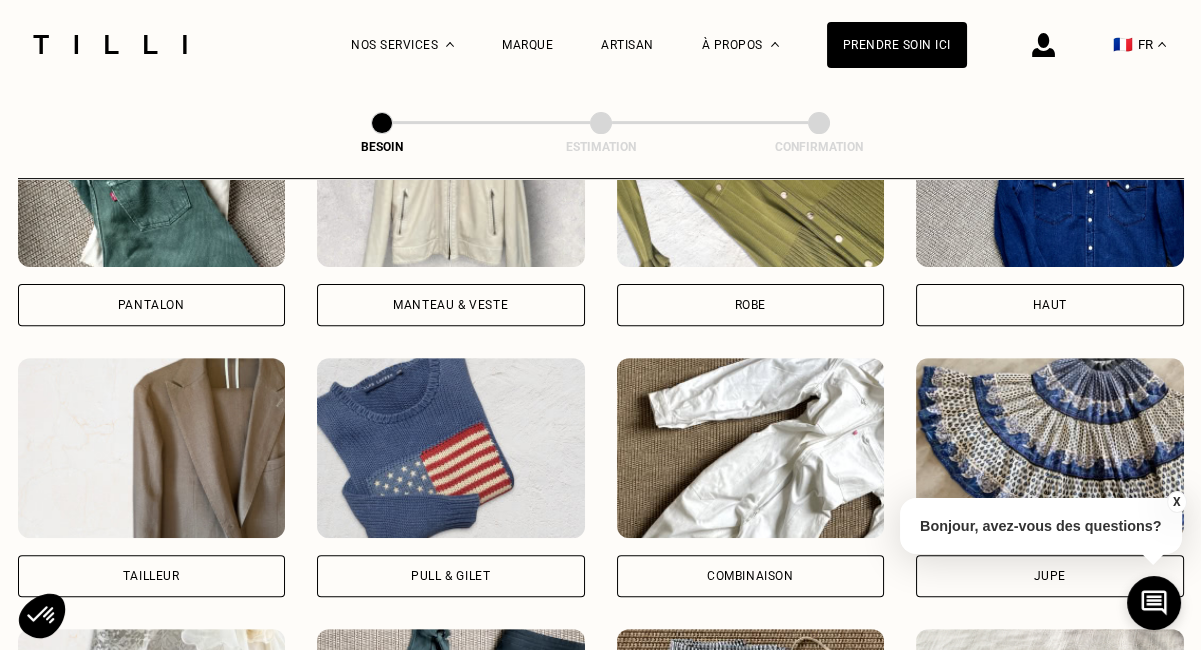 scroll, scrollTop: 1452, scrollLeft: 0, axis: vertical 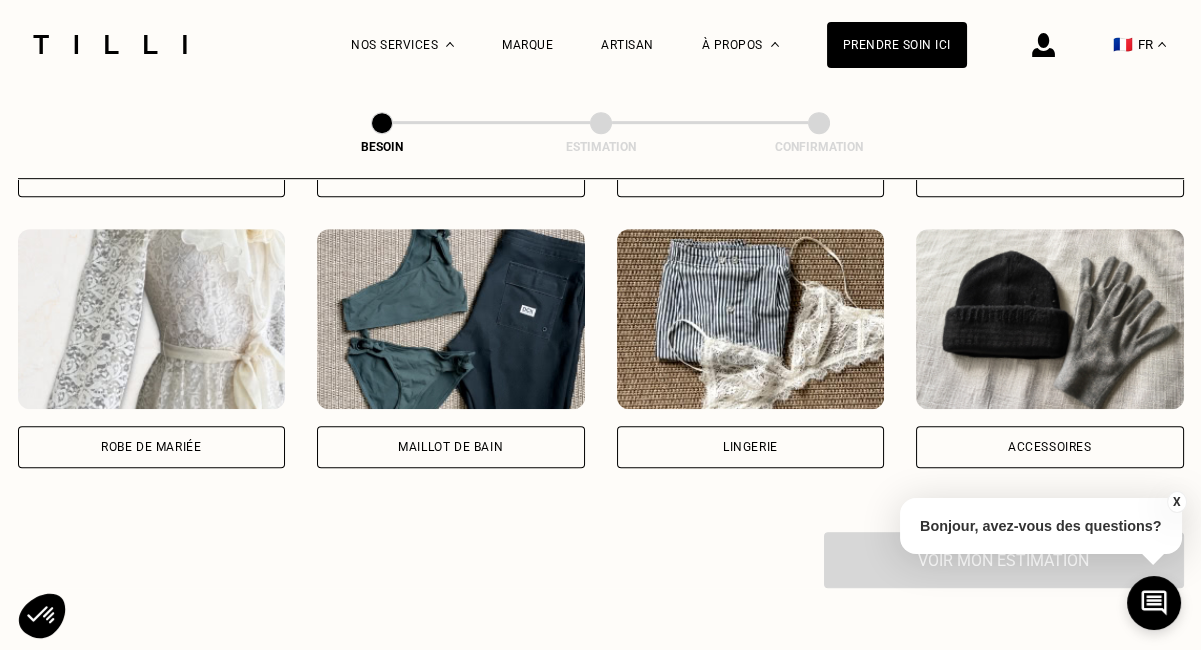 click on "Robe de mariée" at bounding box center (151, 447) 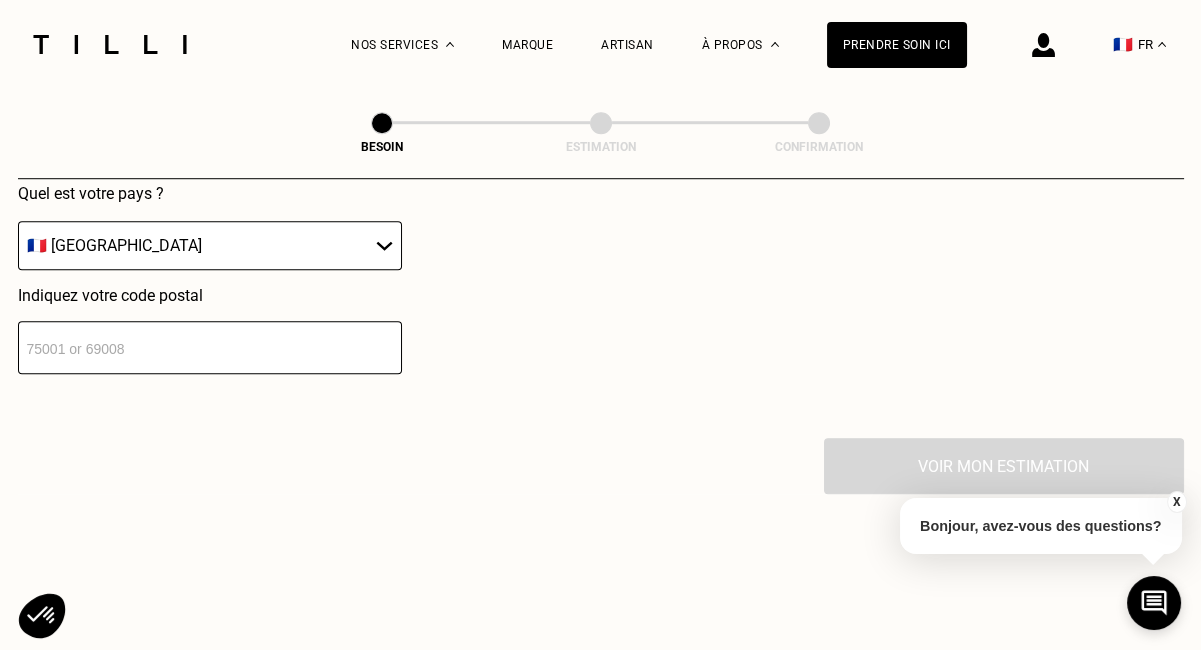 scroll, scrollTop: 2040, scrollLeft: 0, axis: vertical 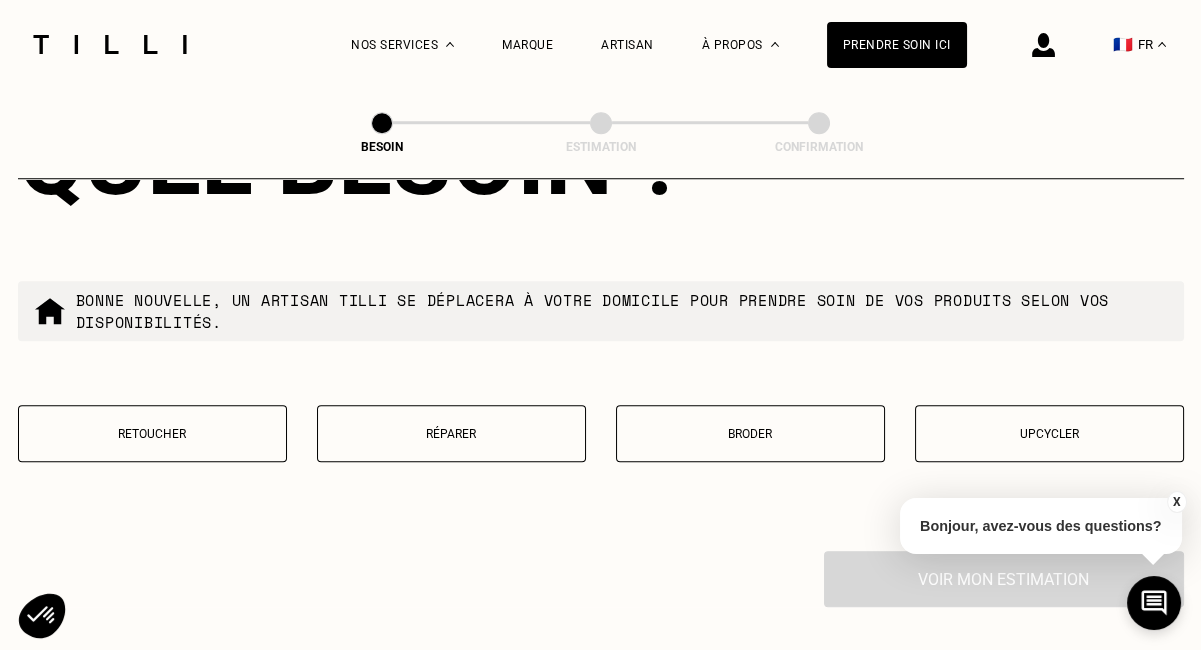 type on "75013" 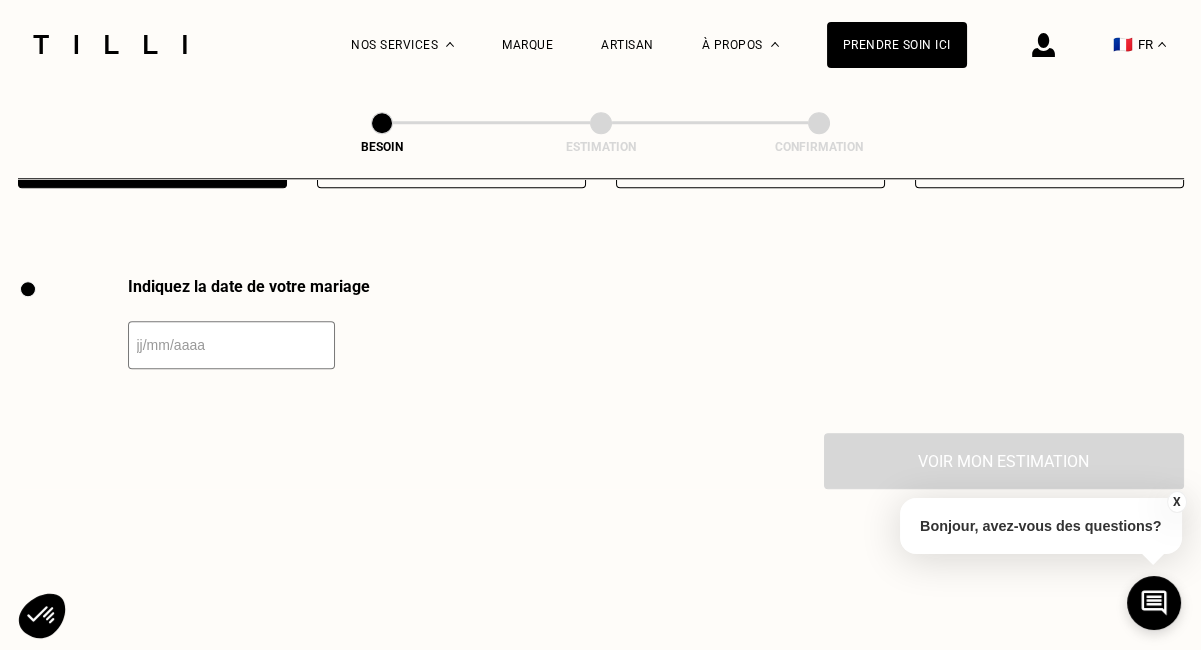scroll, scrollTop: 2751, scrollLeft: 0, axis: vertical 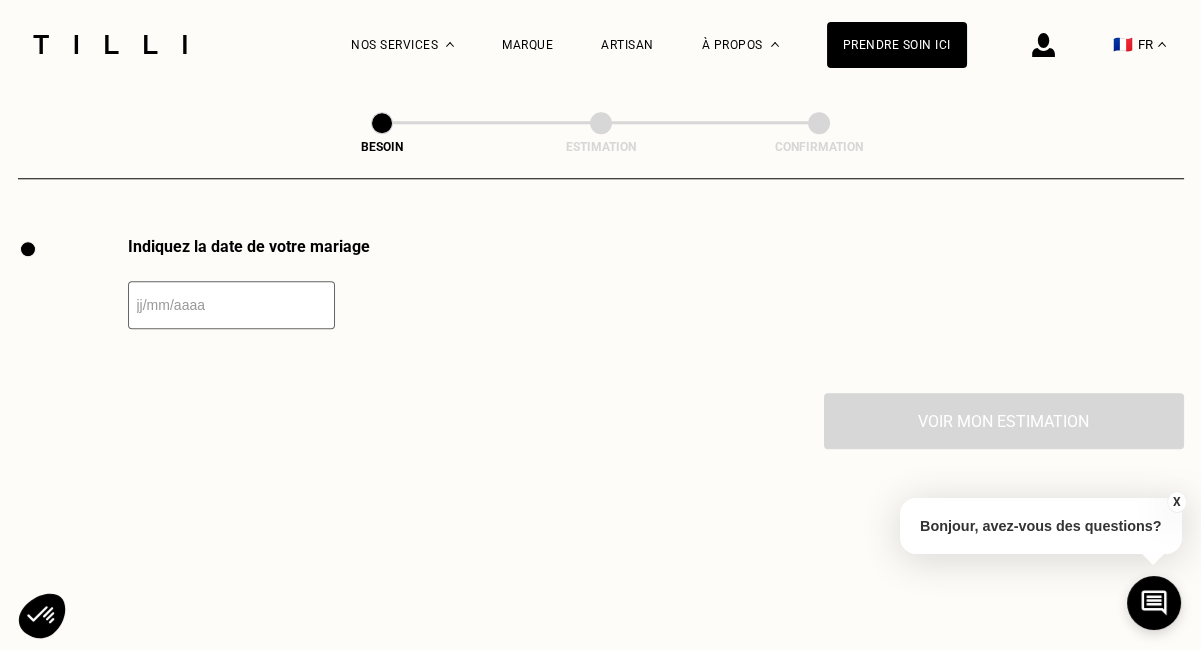 click at bounding box center (231, 305) 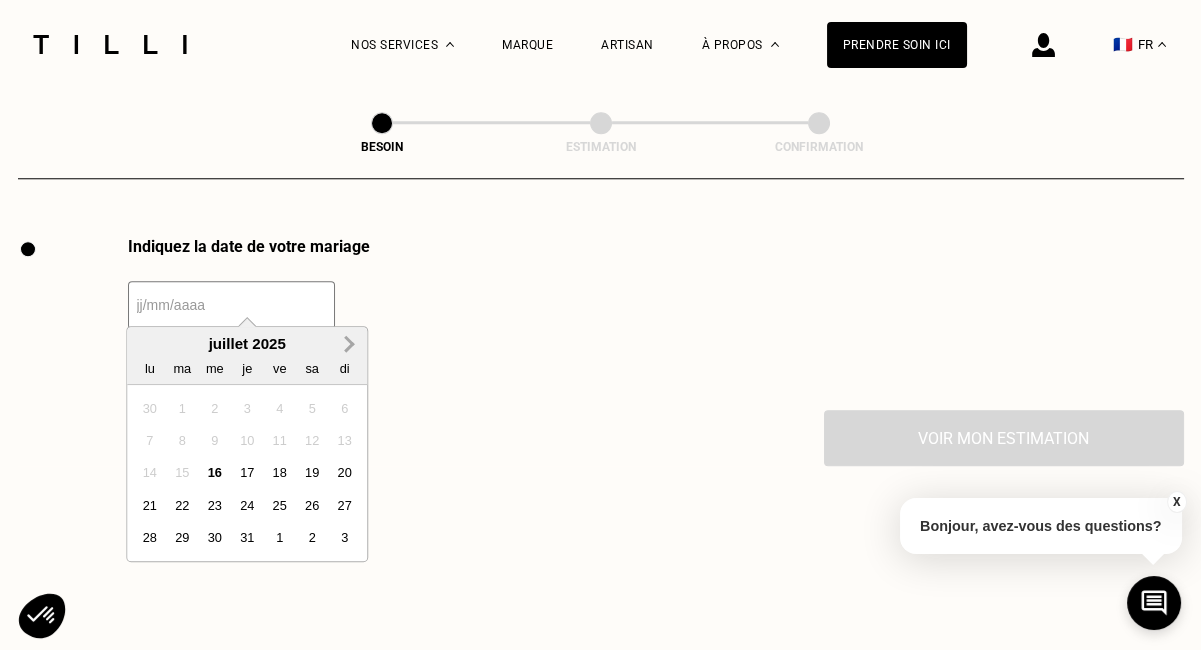 click on "Next Month" at bounding box center [347, 344] 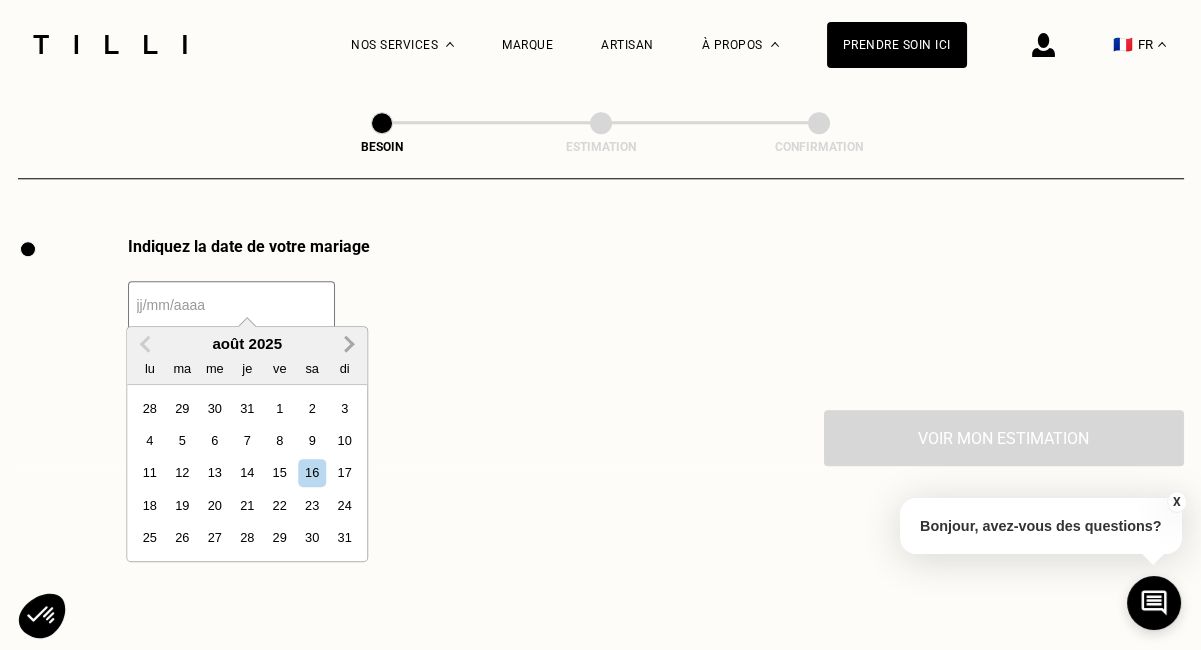 click on "Next Month" at bounding box center (347, 344) 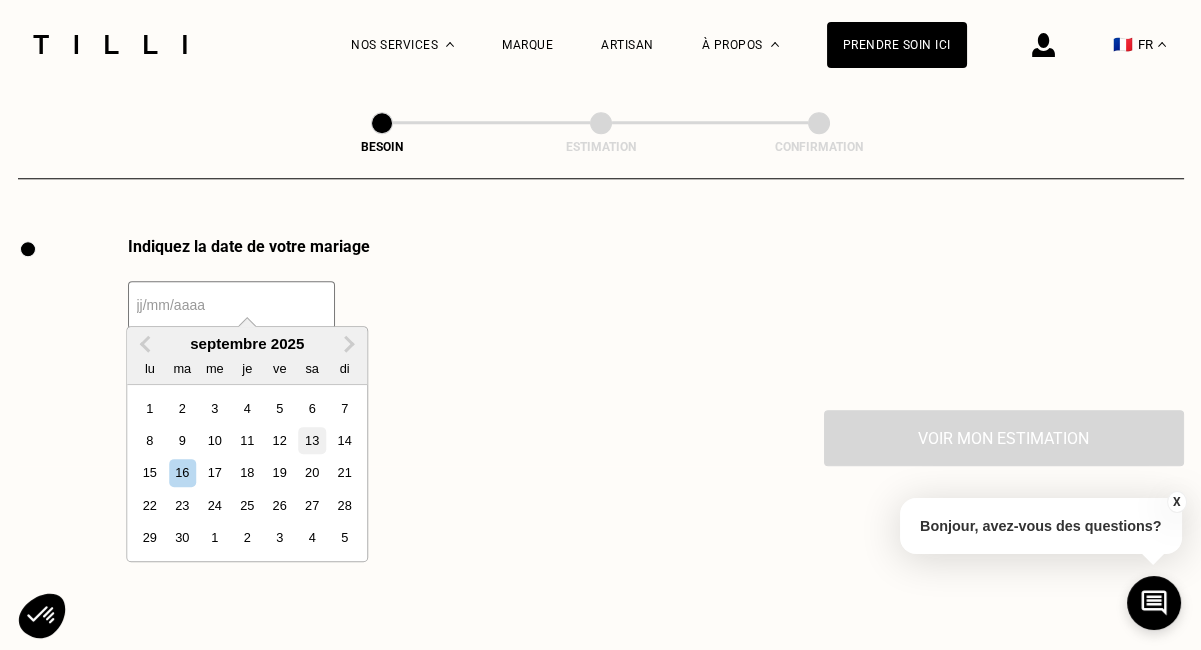 click on "13" at bounding box center (312, 440) 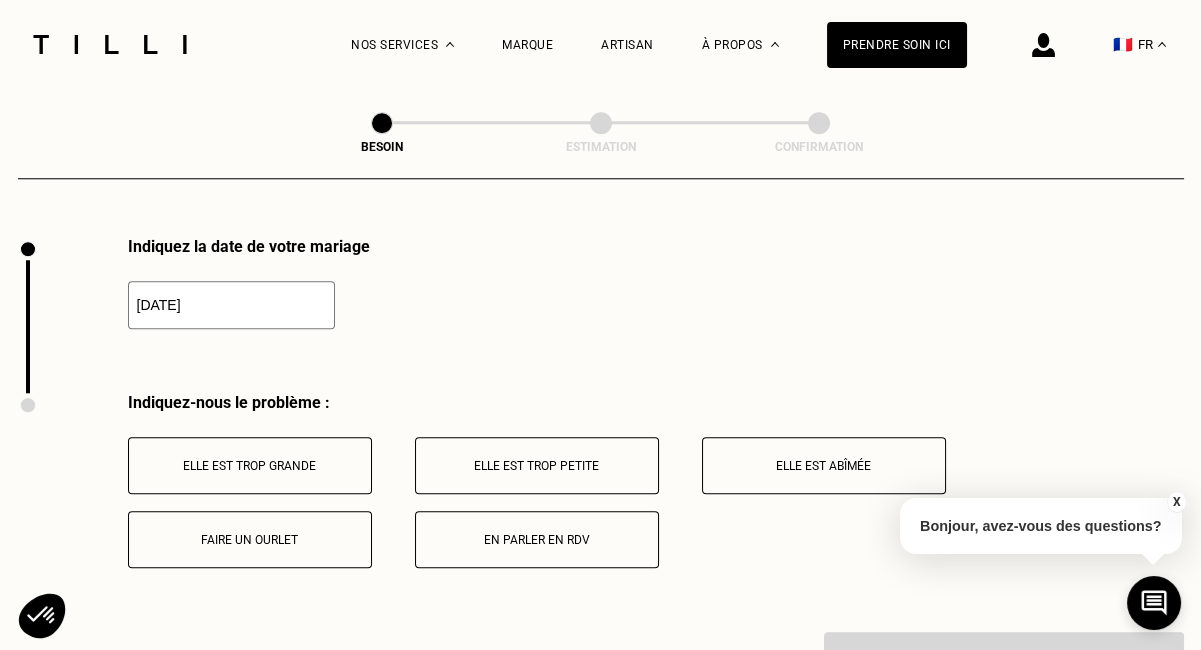 click on "Elle est trop grande" at bounding box center [250, 466] 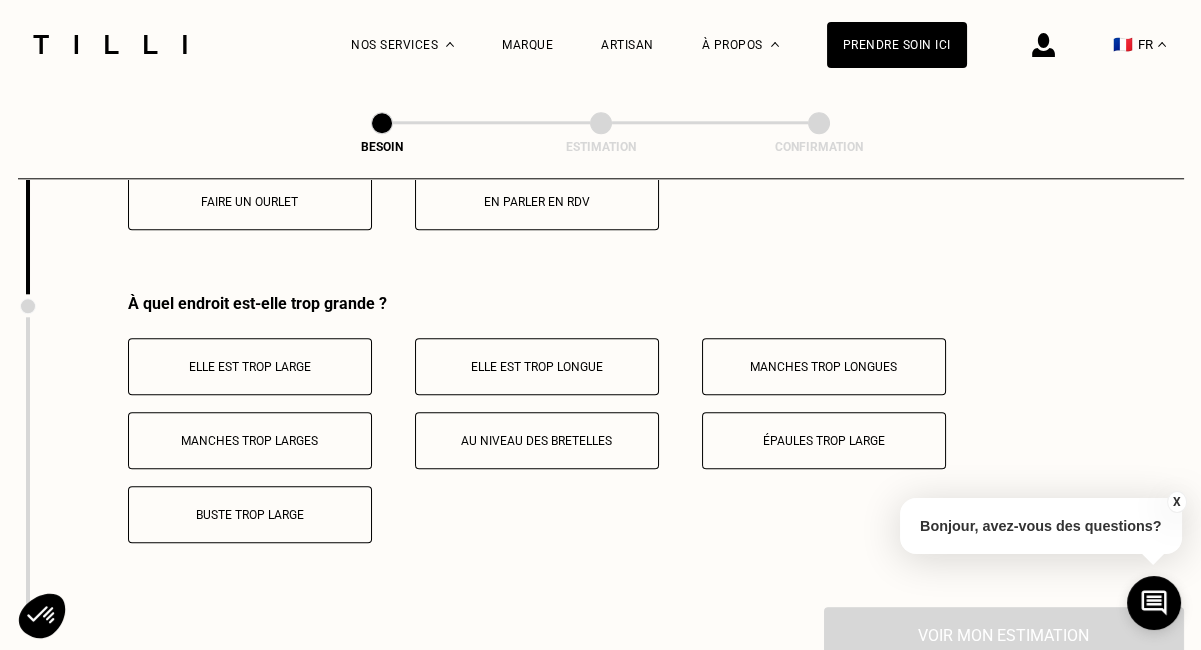 scroll, scrollTop: 3146, scrollLeft: 0, axis: vertical 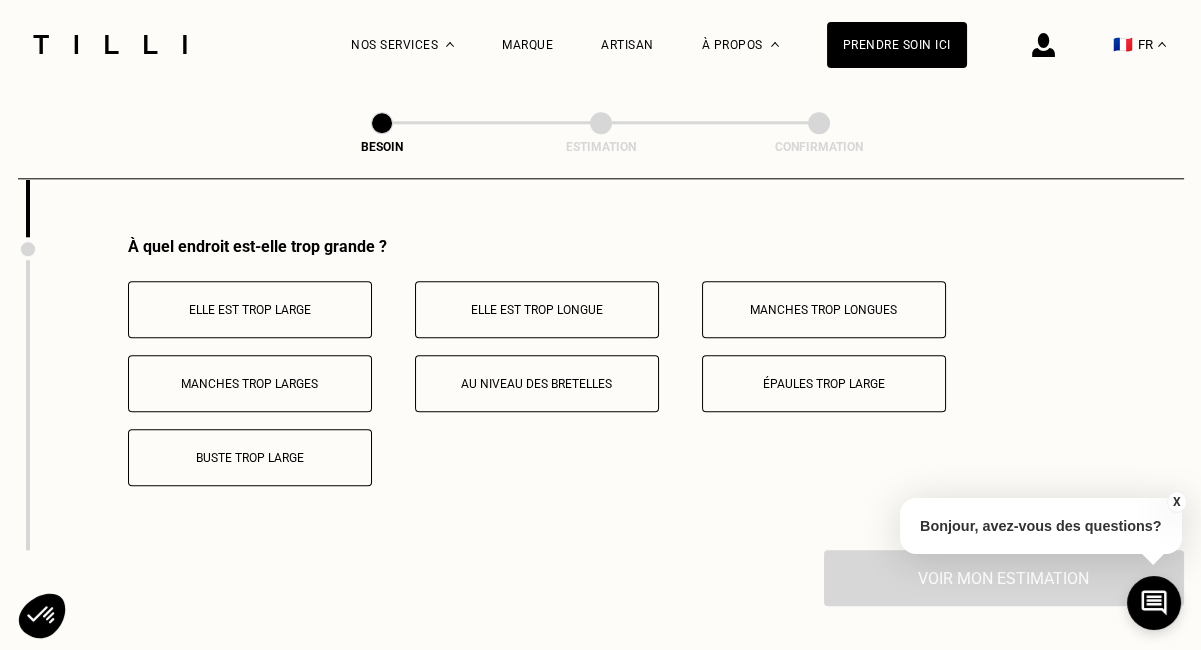 click on "Buste trop large" at bounding box center (250, 458) 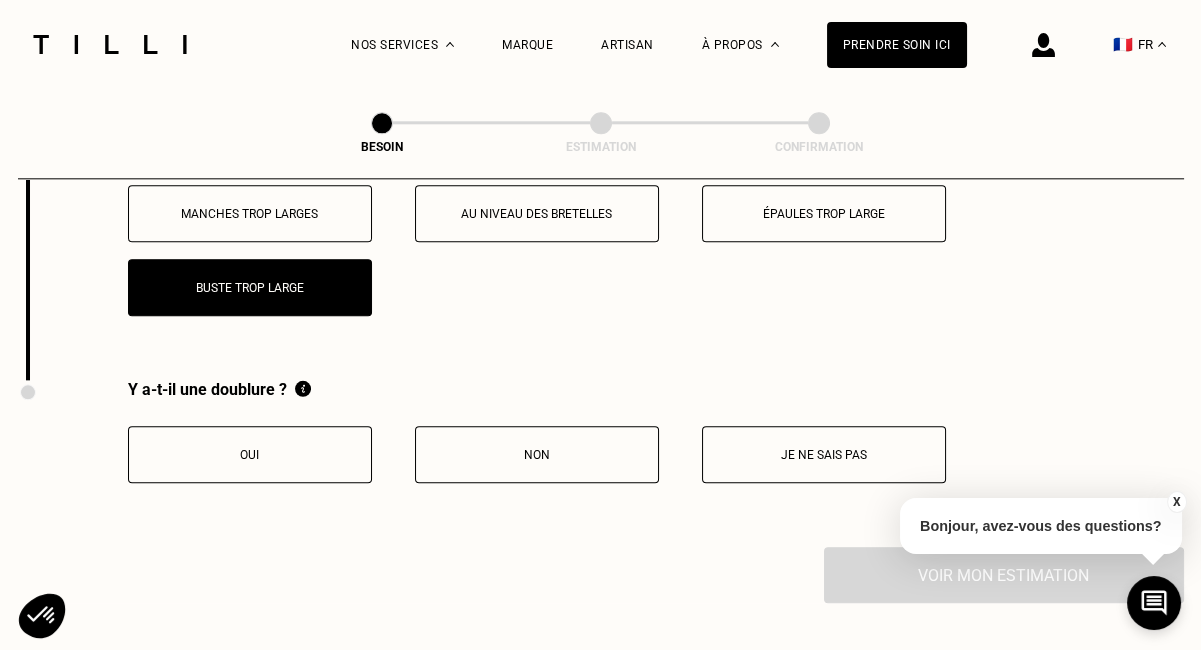 scroll, scrollTop: 3346, scrollLeft: 0, axis: vertical 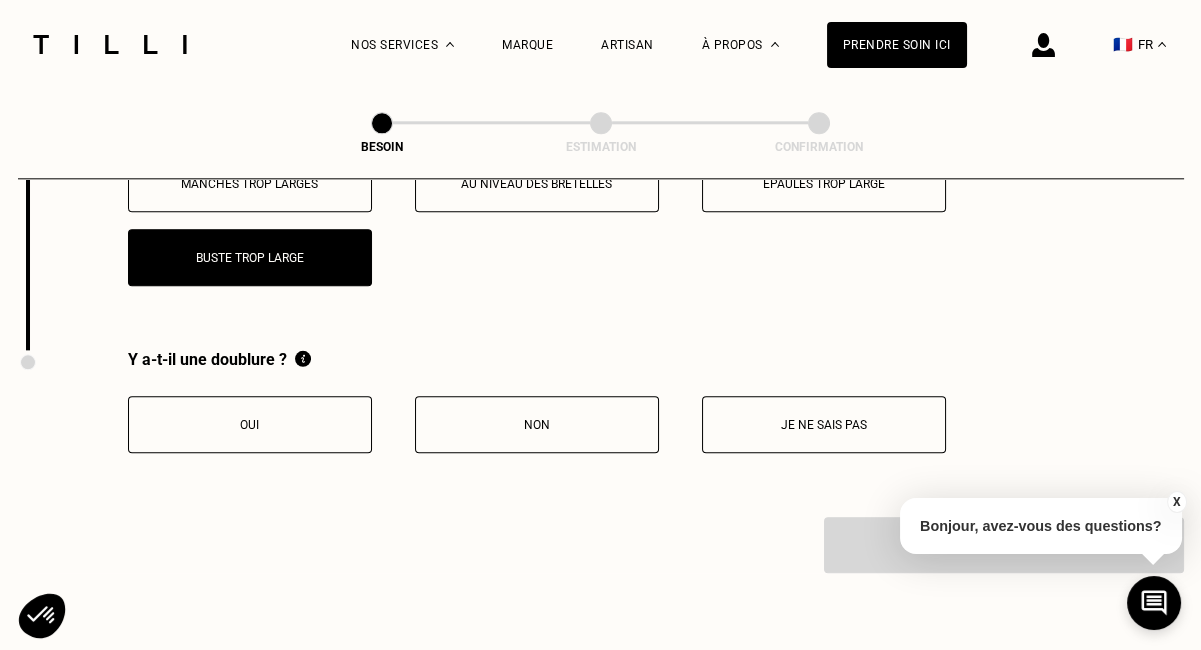 click on "Oui" at bounding box center (250, 425) 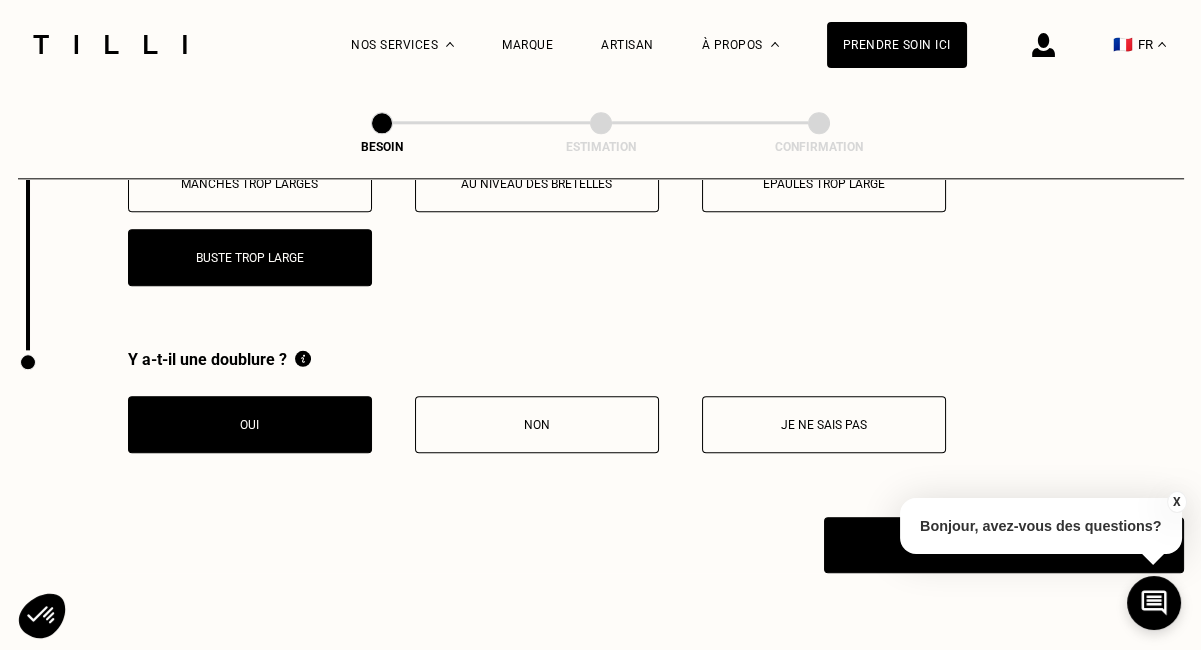 scroll, scrollTop: 3546, scrollLeft: 0, axis: vertical 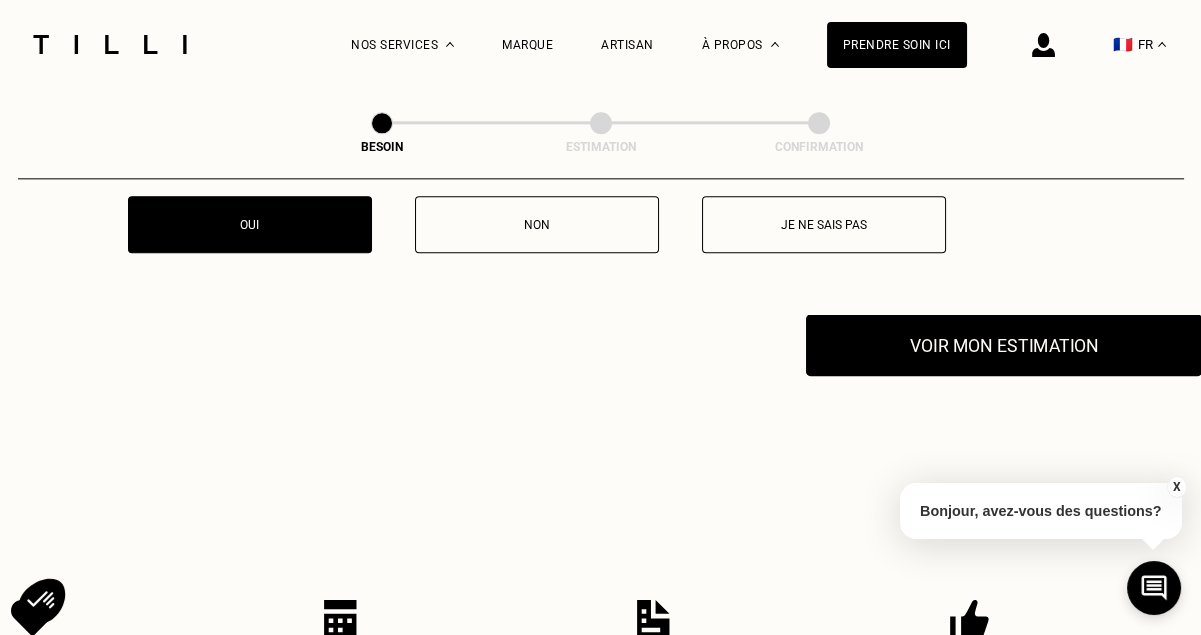 click on "Voir mon estimation" at bounding box center [1004, 345] 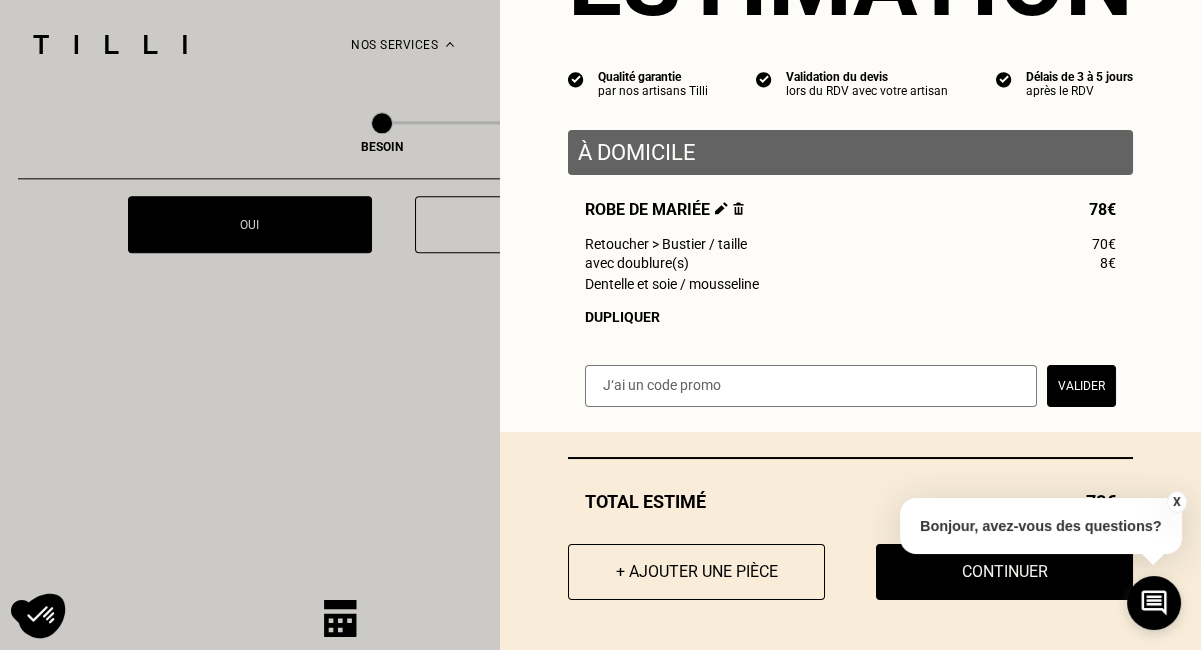 scroll, scrollTop: 145, scrollLeft: 0, axis: vertical 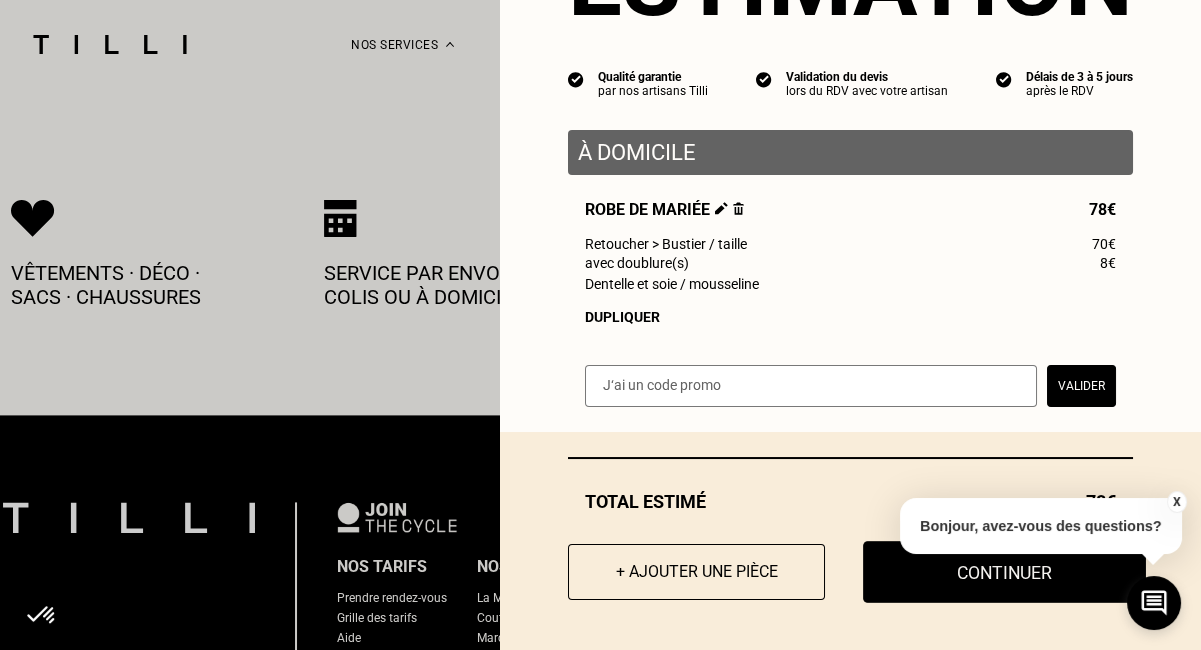 click on "Continuer" at bounding box center [1004, 572] 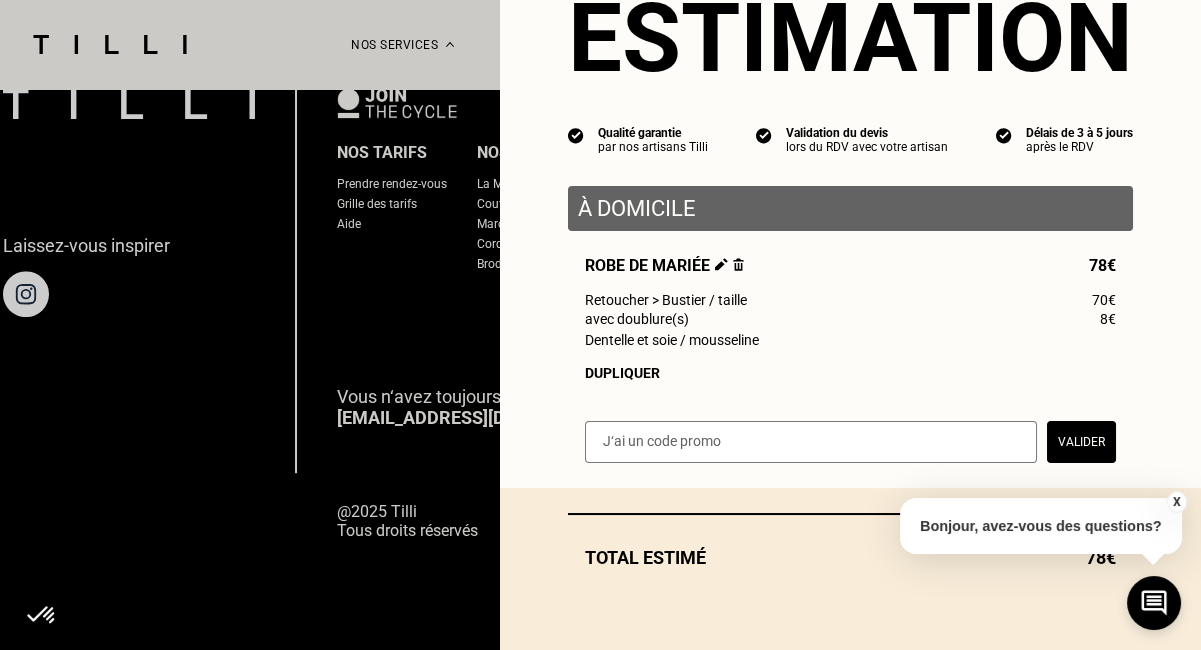 scroll, scrollTop: 1374, scrollLeft: 0, axis: vertical 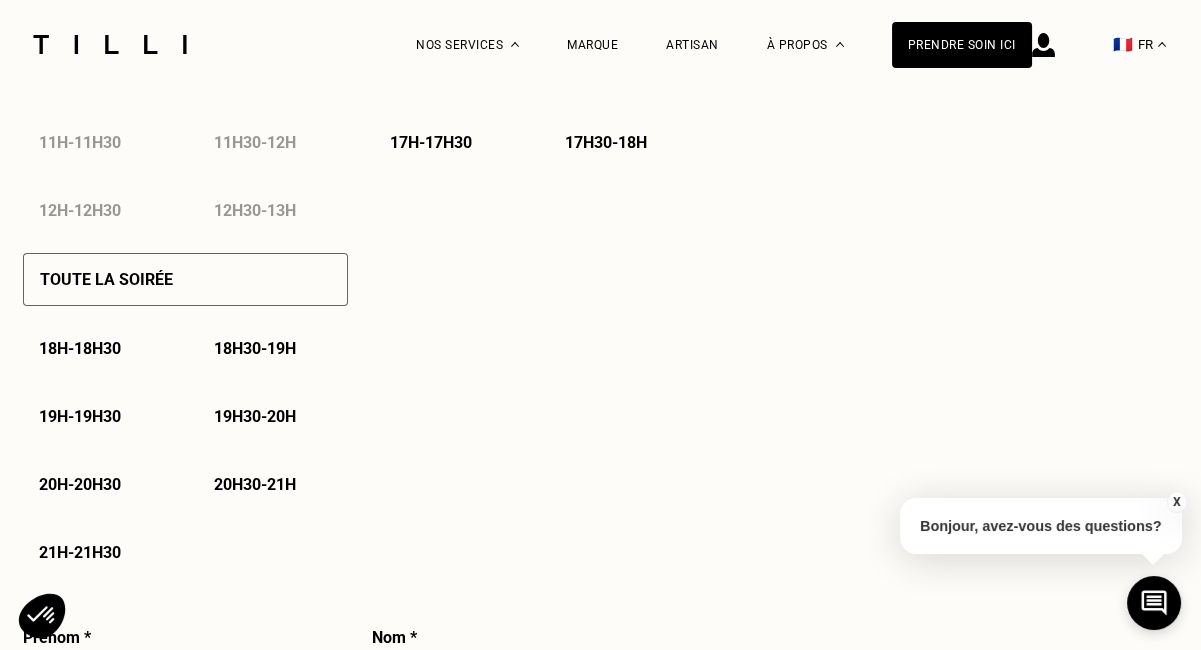 select on "FR" 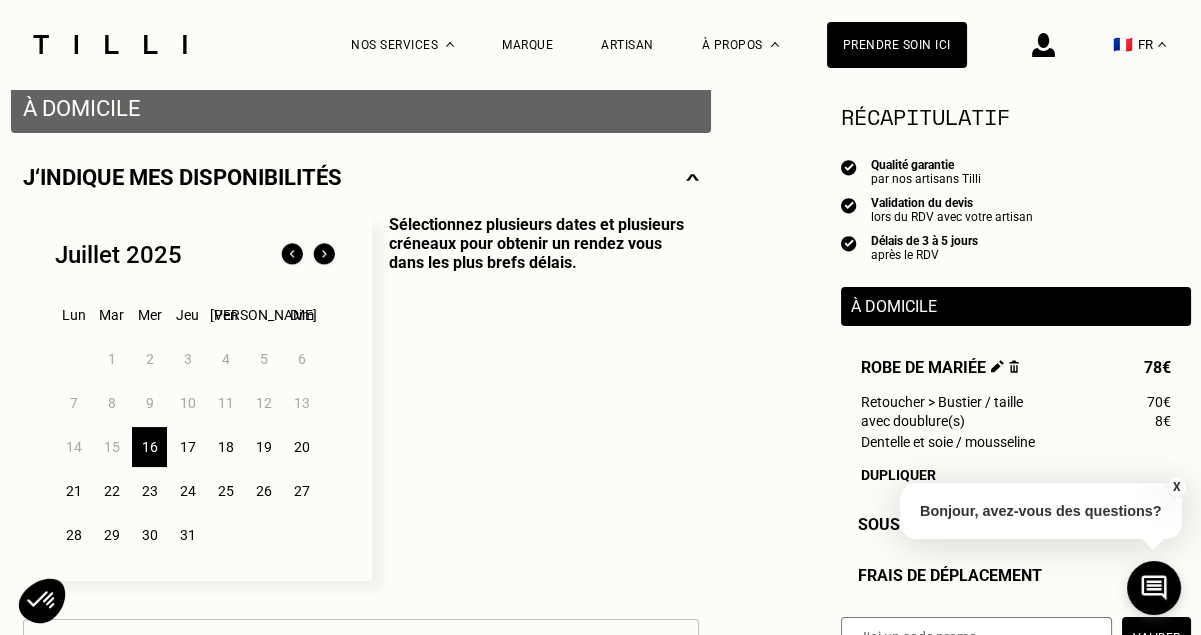 scroll, scrollTop: 500, scrollLeft: 0, axis: vertical 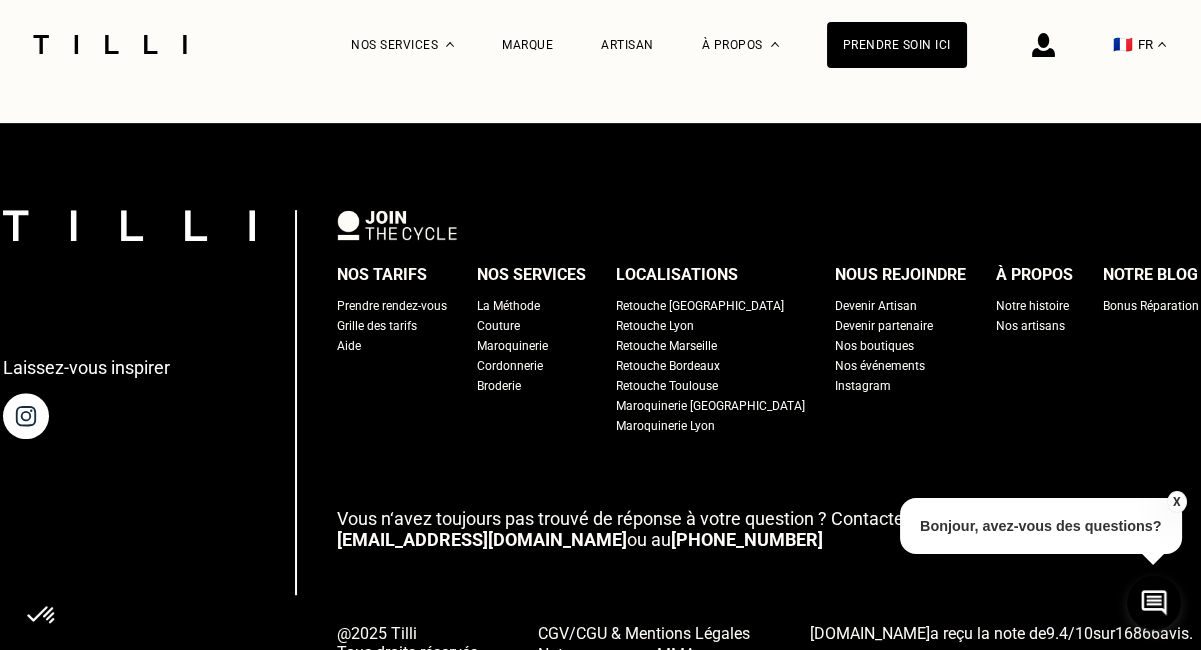 click on "Retouche [GEOGRAPHIC_DATA]" at bounding box center (700, 306) 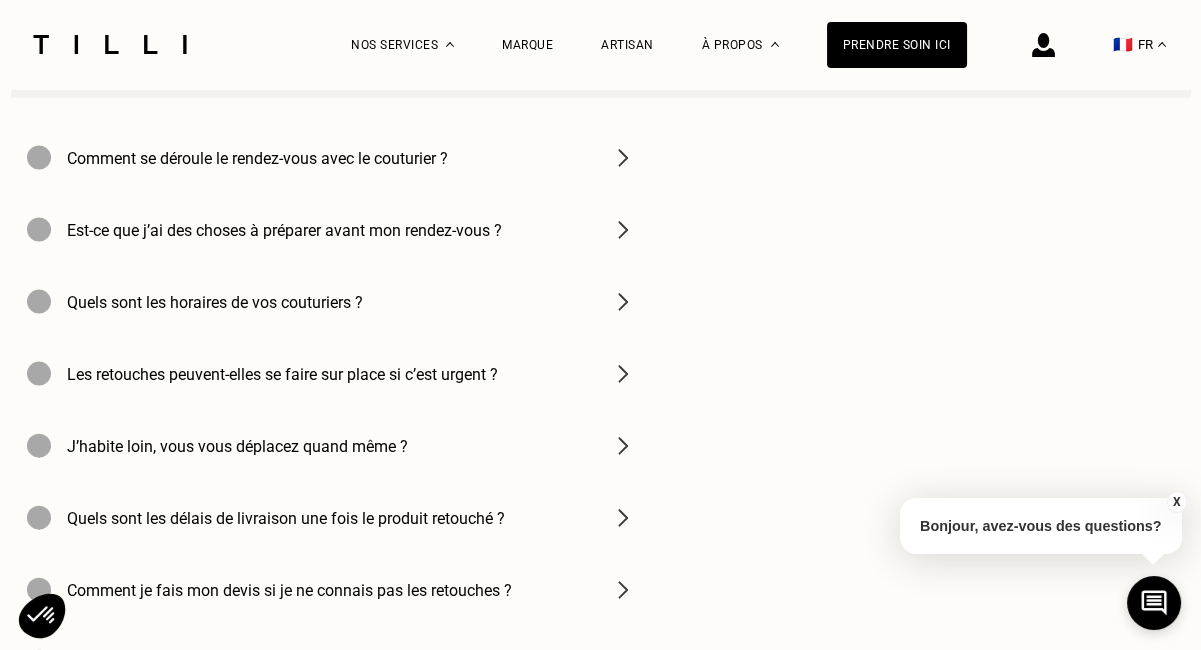 scroll, scrollTop: 6300, scrollLeft: 0, axis: vertical 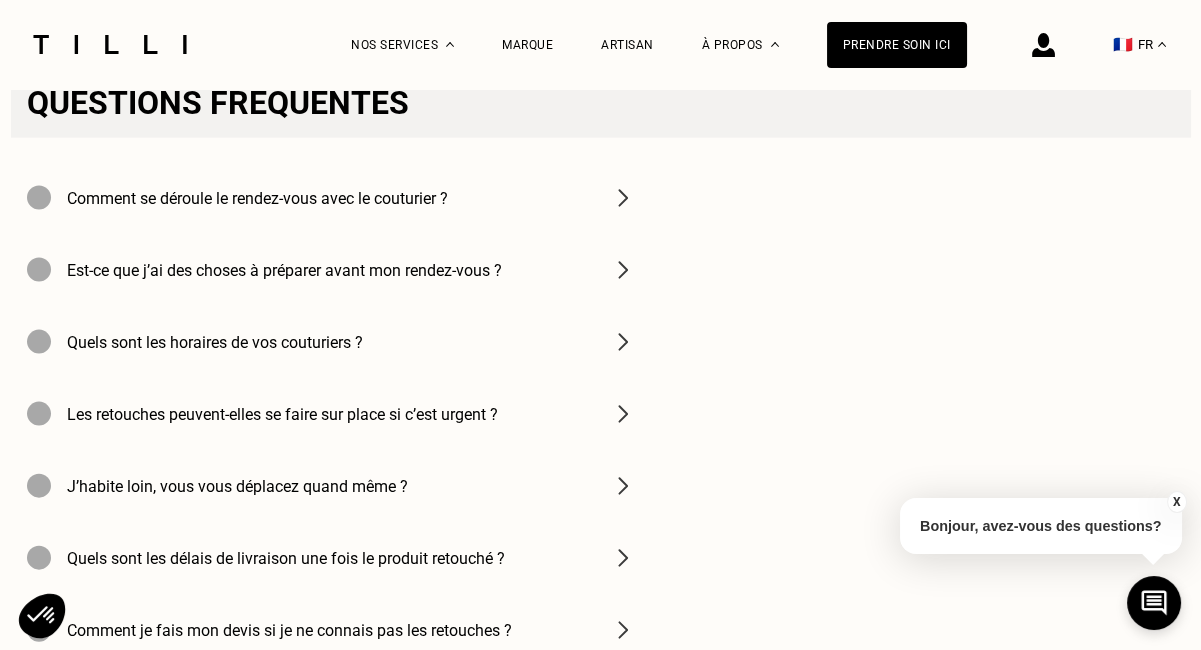 click at bounding box center [623, 198] 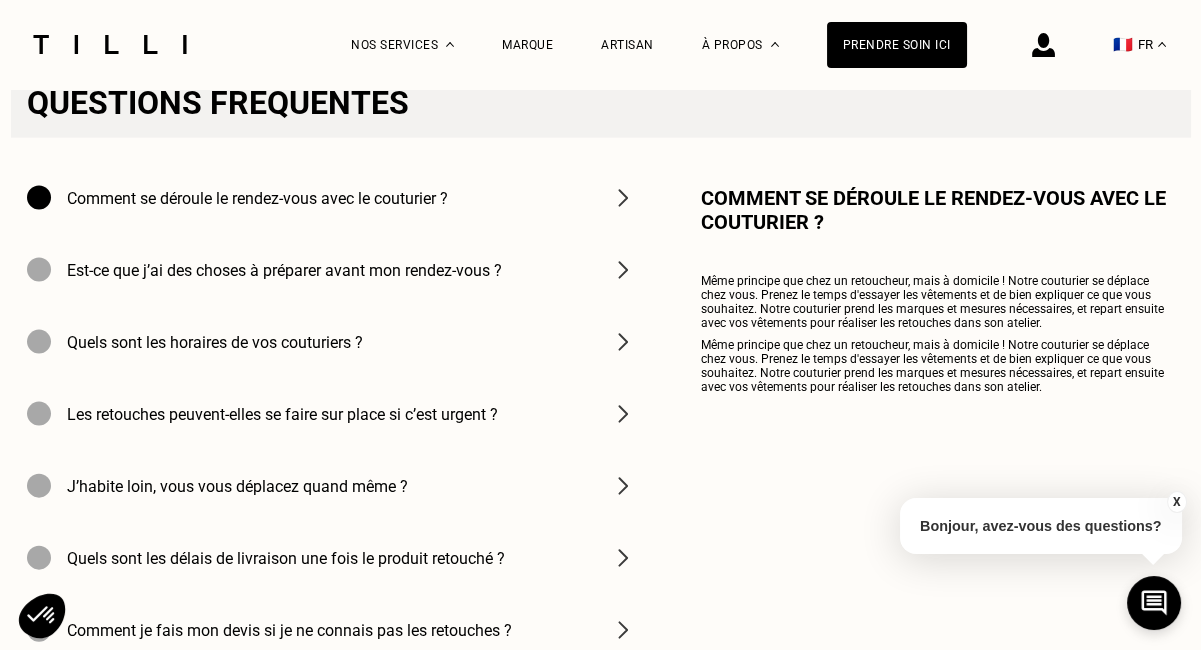 click at bounding box center [623, 270] 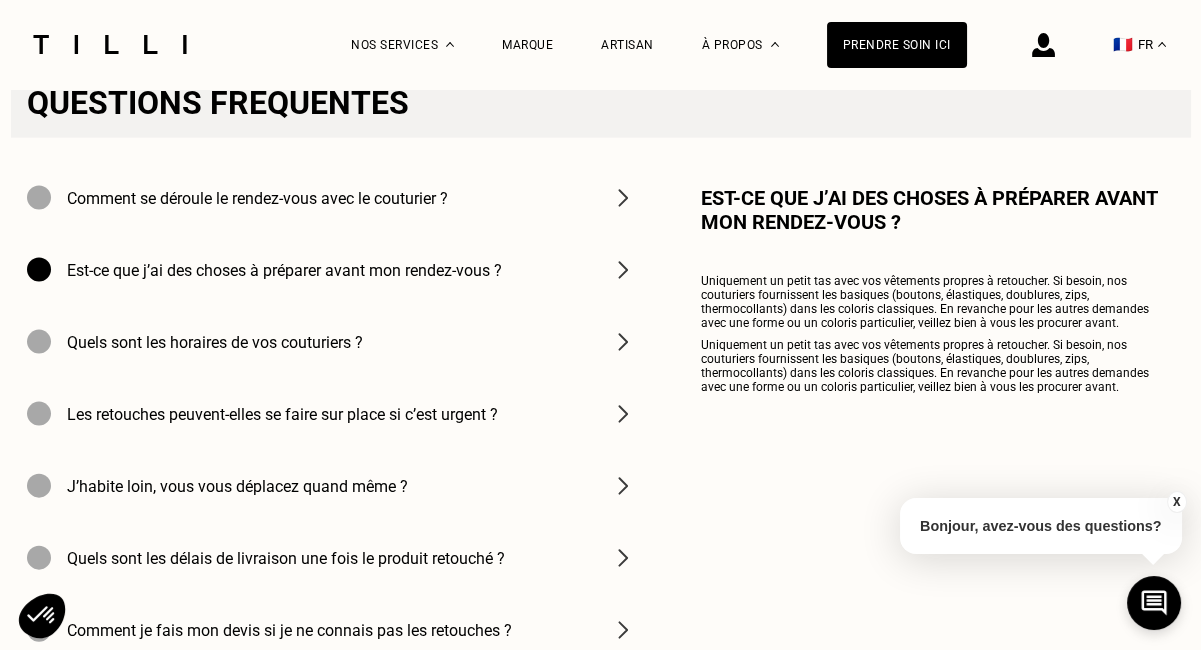 click at bounding box center [623, 342] 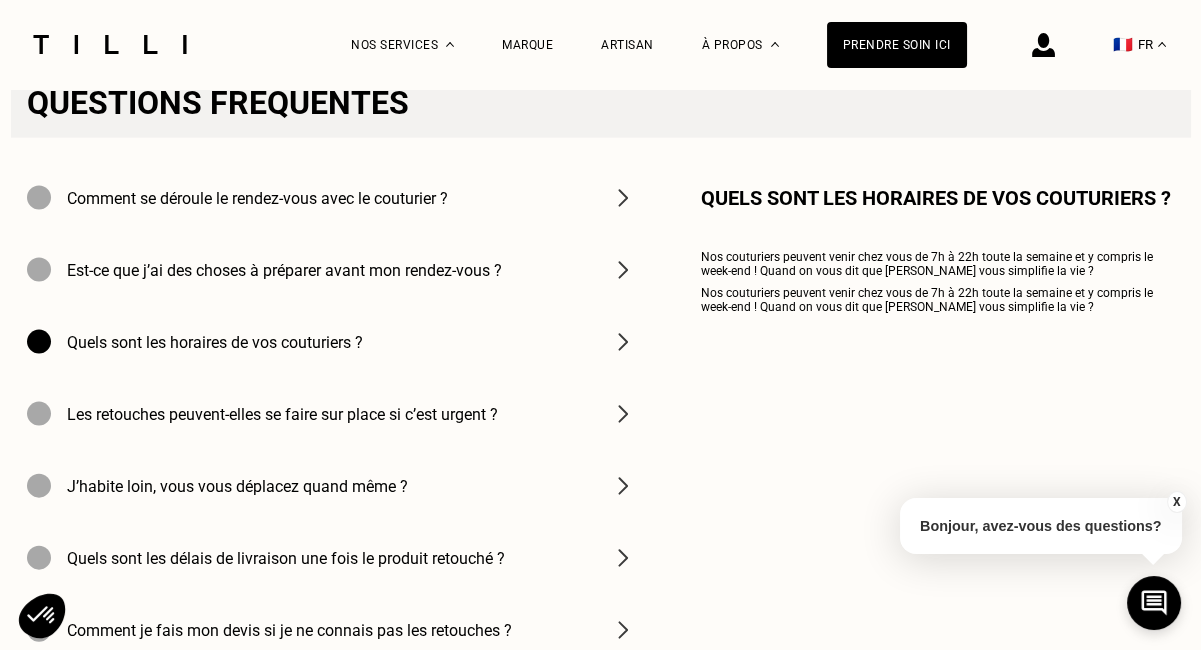 click at bounding box center (623, 414) 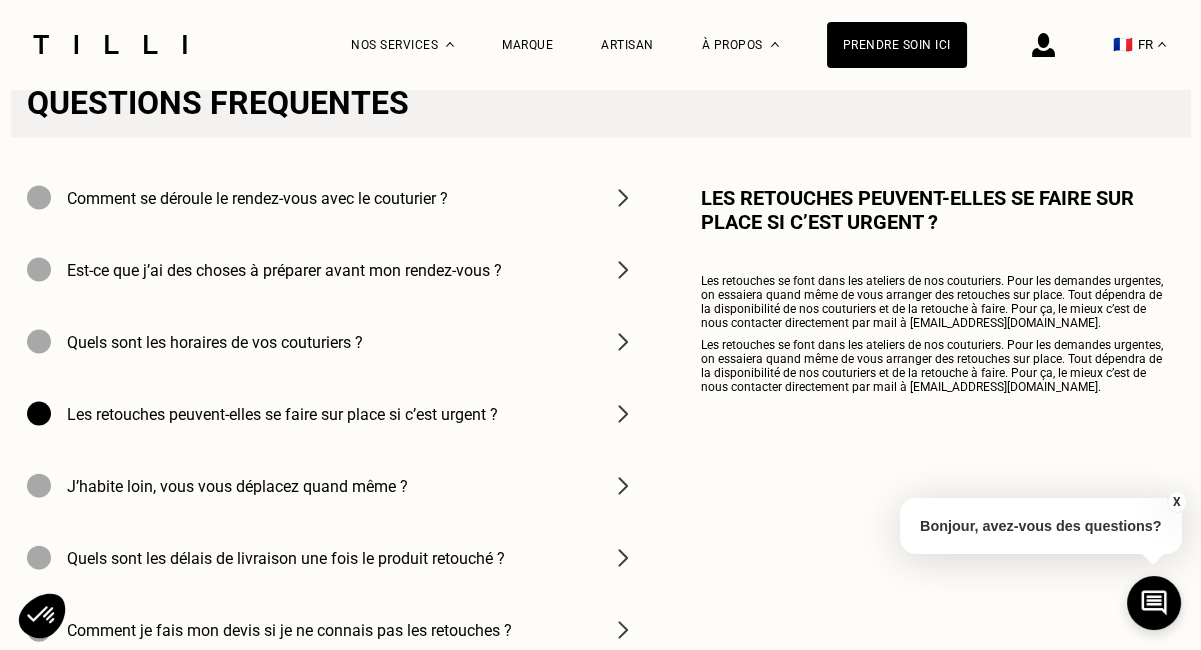 click at bounding box center (623, 486) 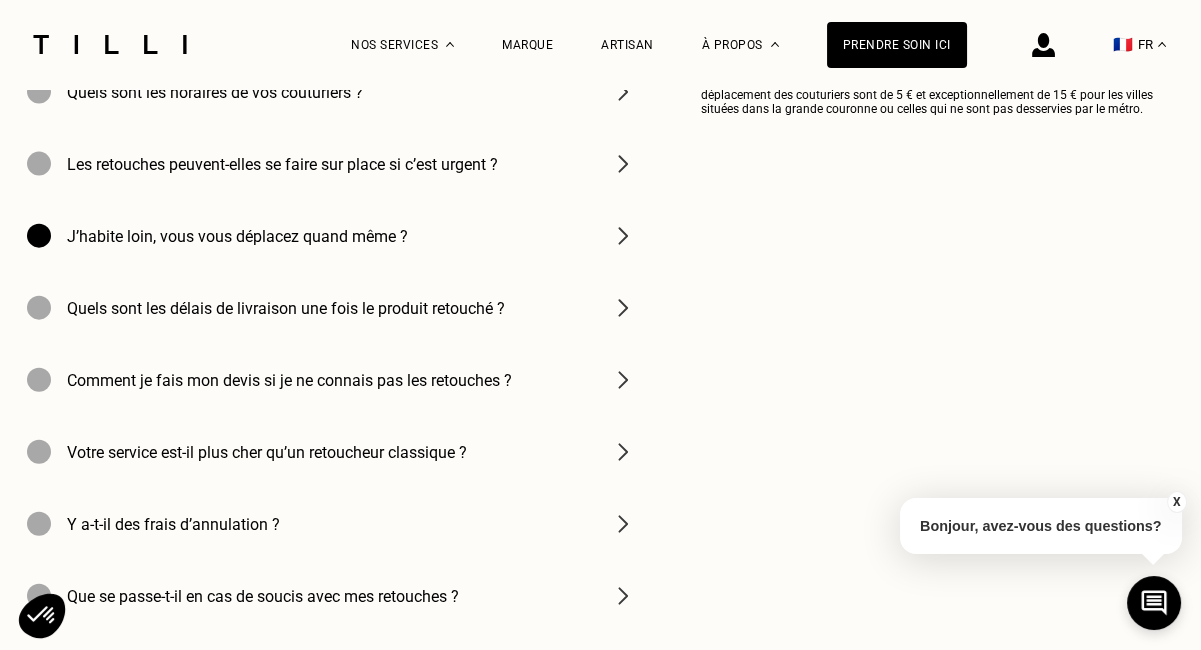 scroll, scrollTop: 6600, scrollLeft: 0, axis: vertical 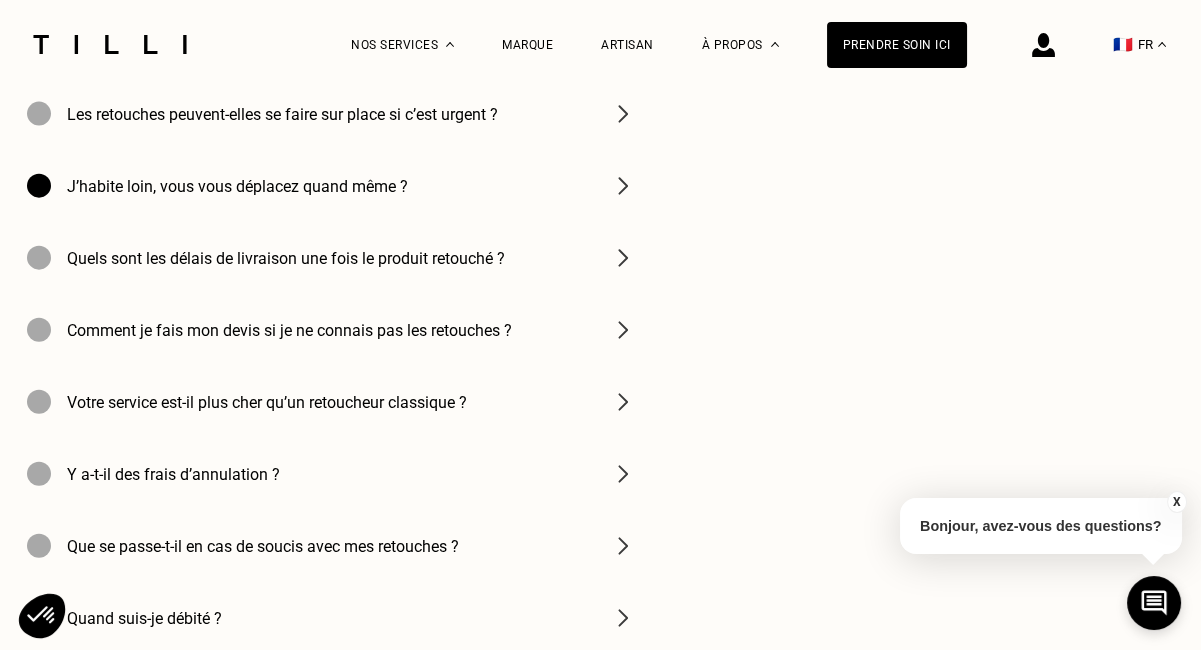 click at bounding box center [623, 258] 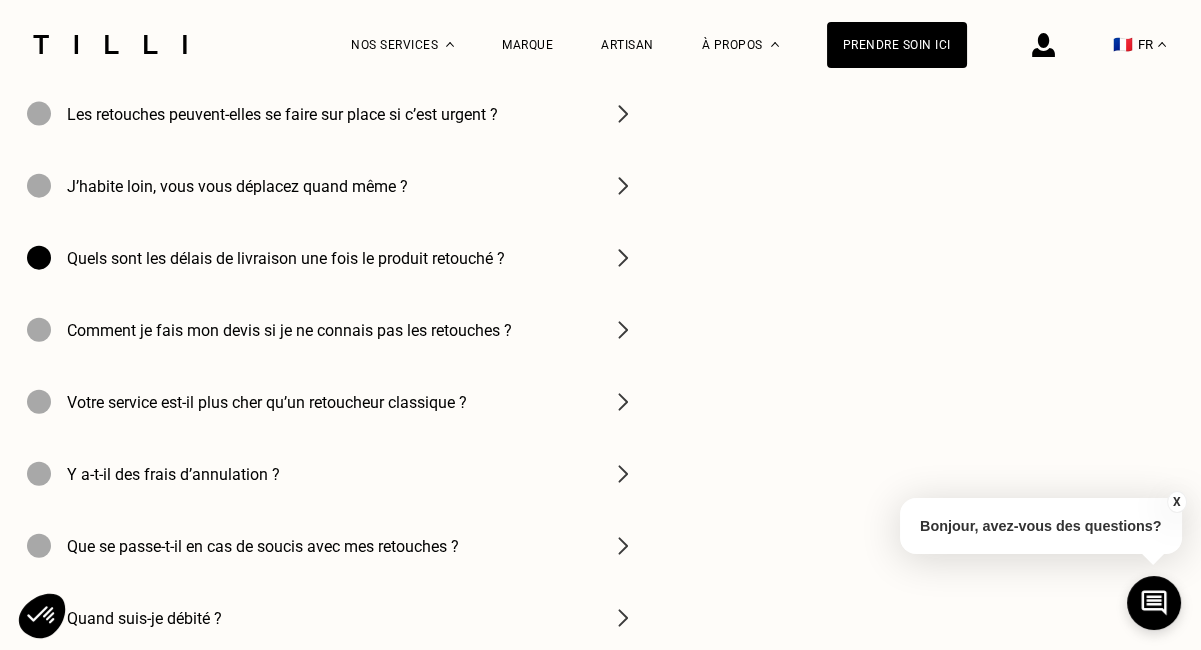click at bounding box center (623, 258) 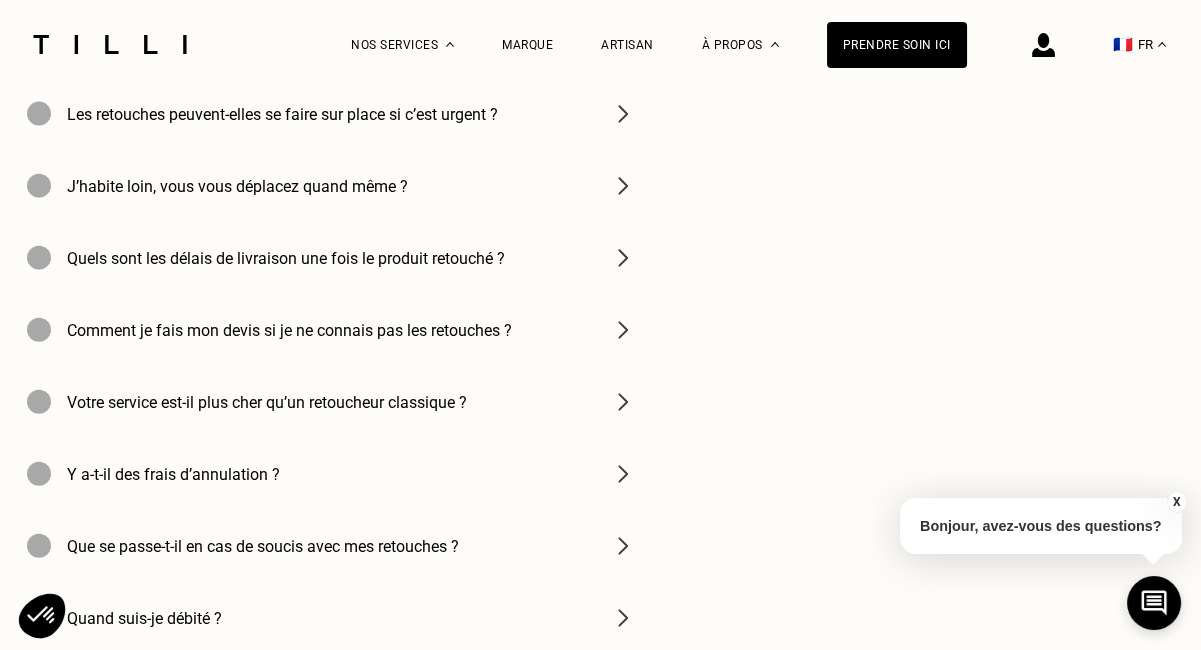 click at bounding box center [623, 258] 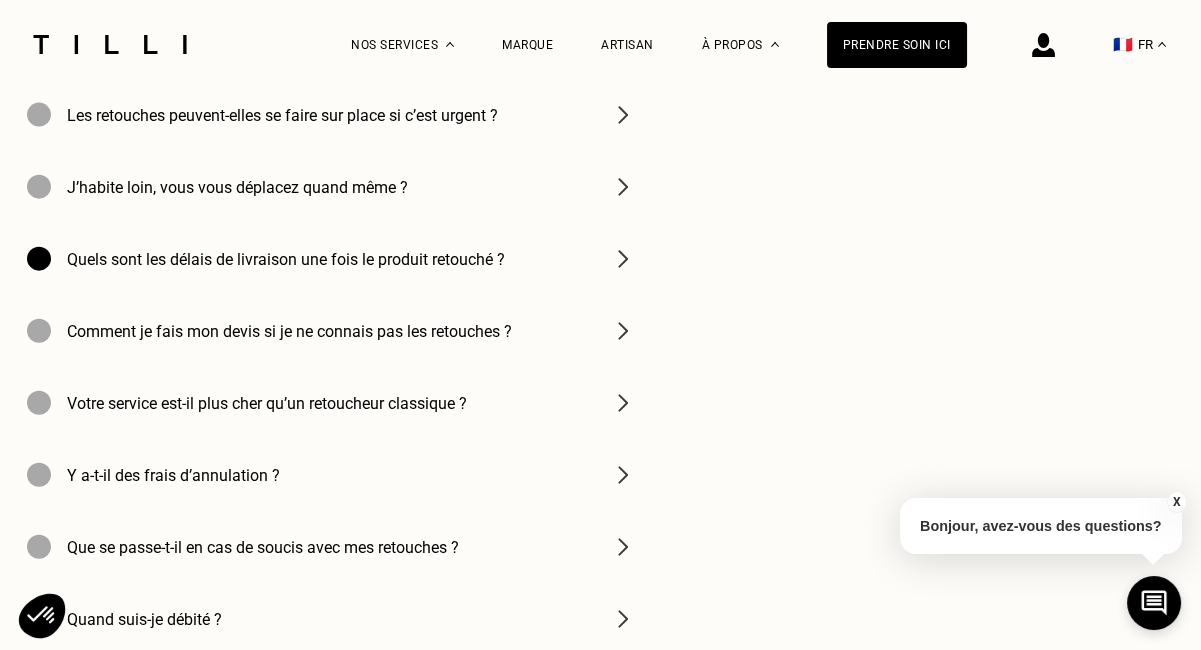 scroll, scrollTop: 6600, scrollLeft: 0, axis: vertical 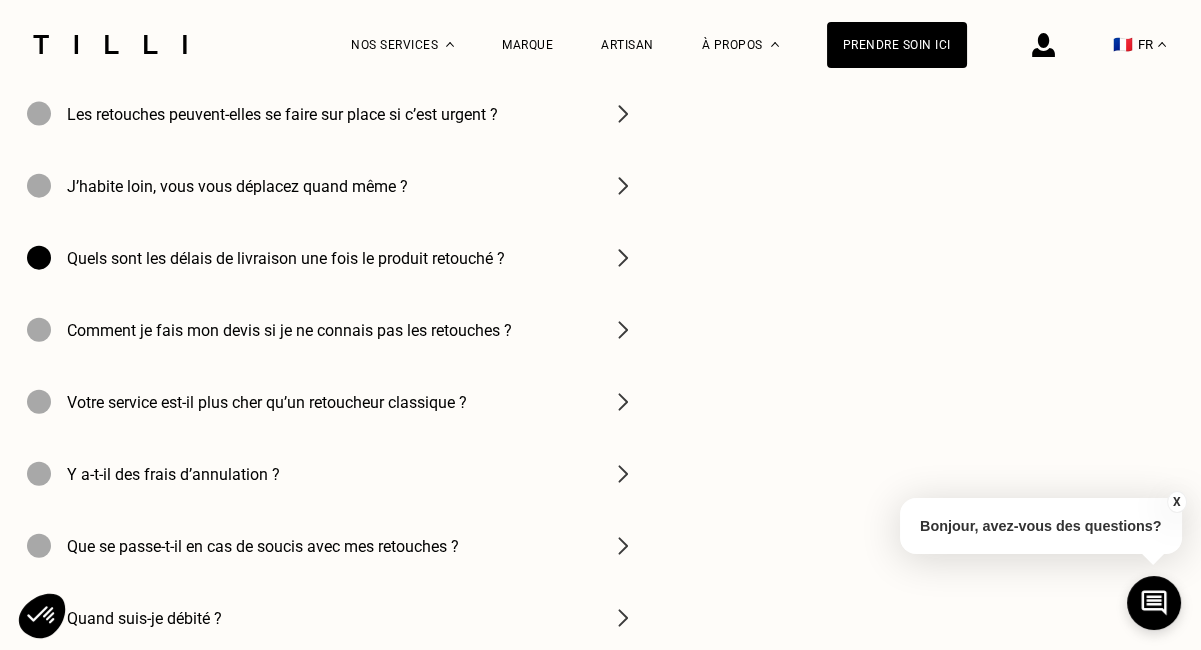 click at bounding box center (623, 330) 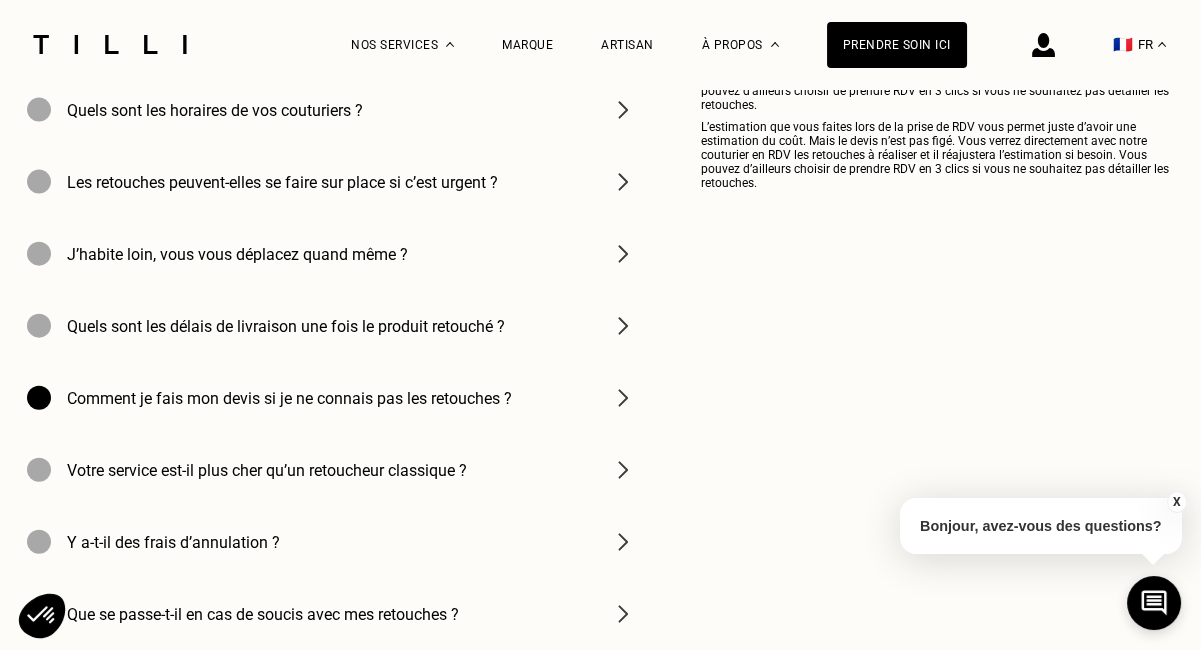scroll, scrollTop: 6500, scrollLeft: 0, axis: vertical 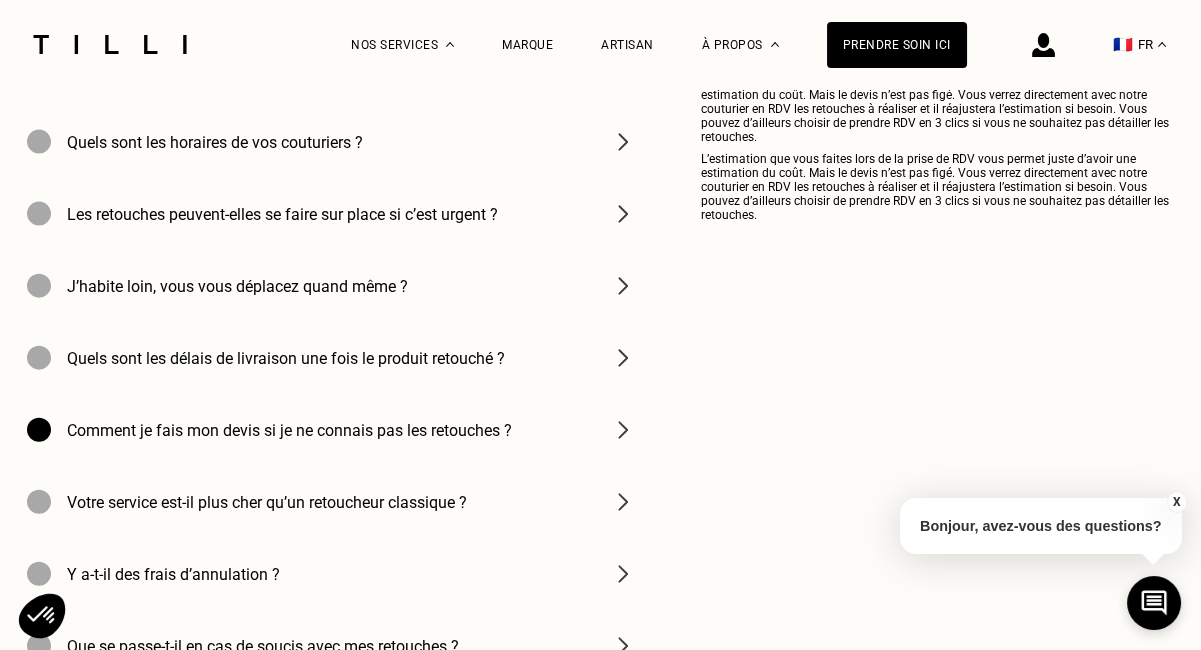 click at bounding box center (623, 502) 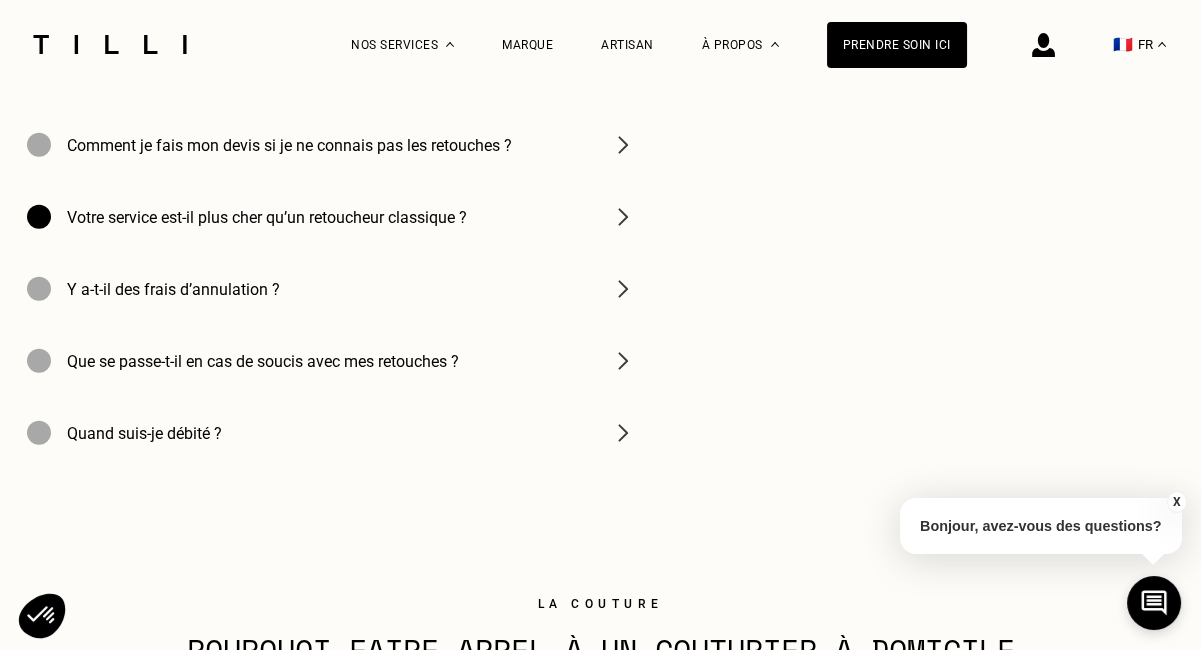 scroll, scrollTop: 6800, scrollLeft: 0, axis: vertical 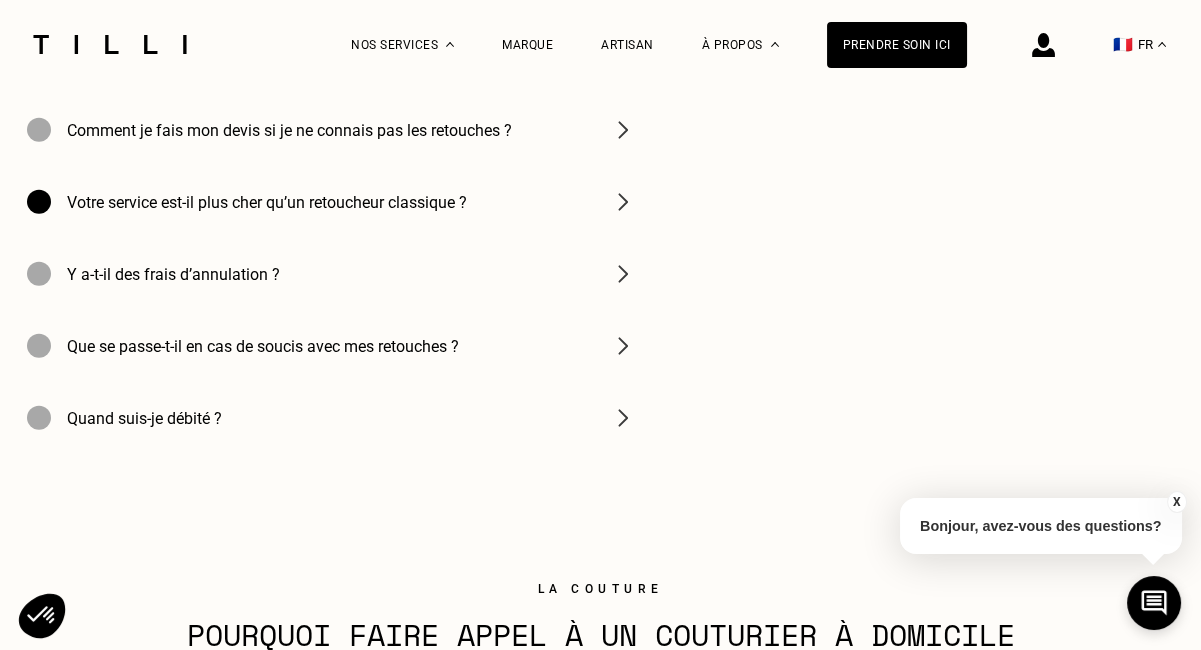 click at bounding box center (623, 274) 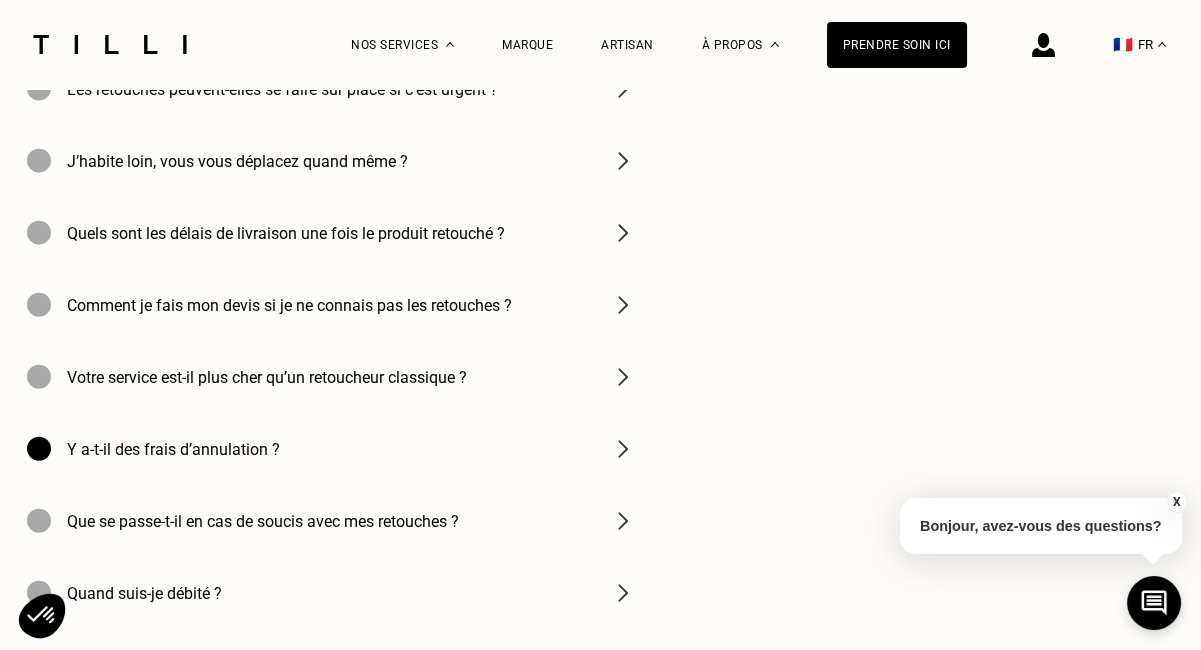 scroll, scrollTop: 6700, scrollLeft: 0, axis: vertical 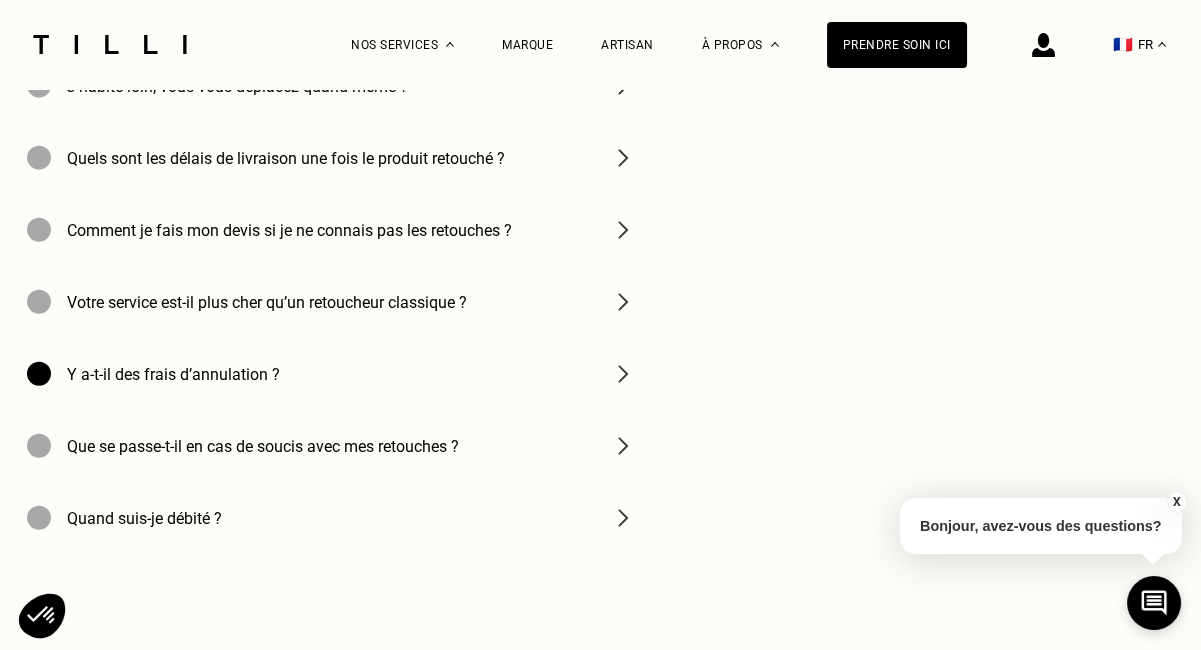click at bounding box center (623, 446) 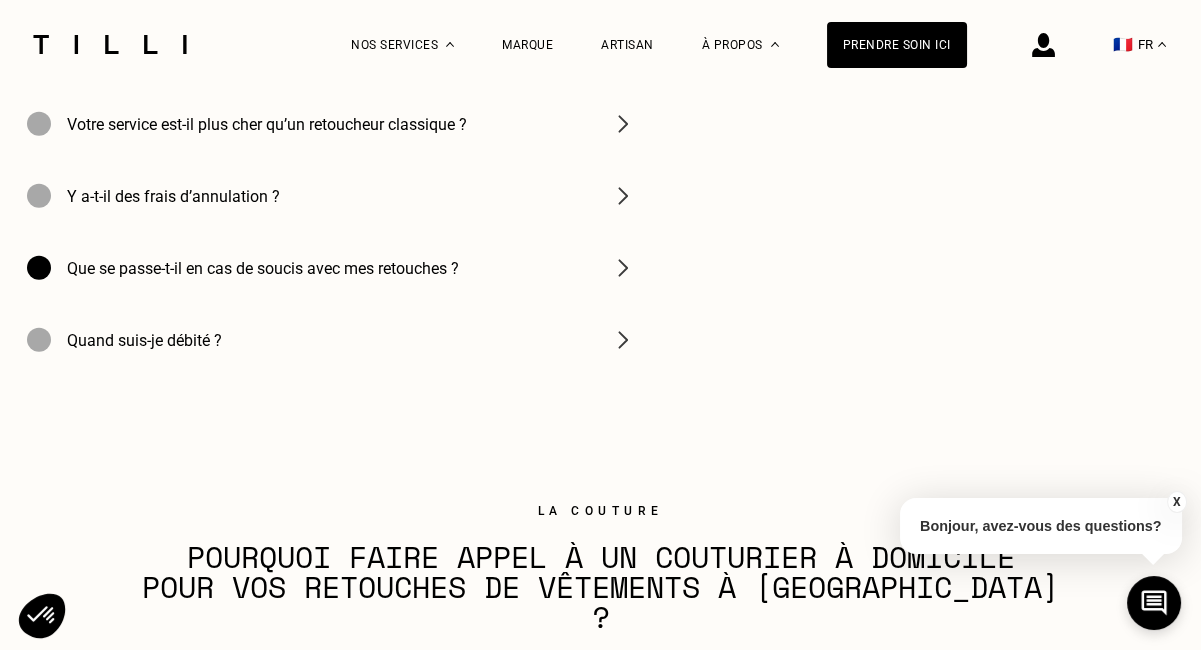 scroll, scrollTop: 6900, scrollLeft: 0, axis: vertical 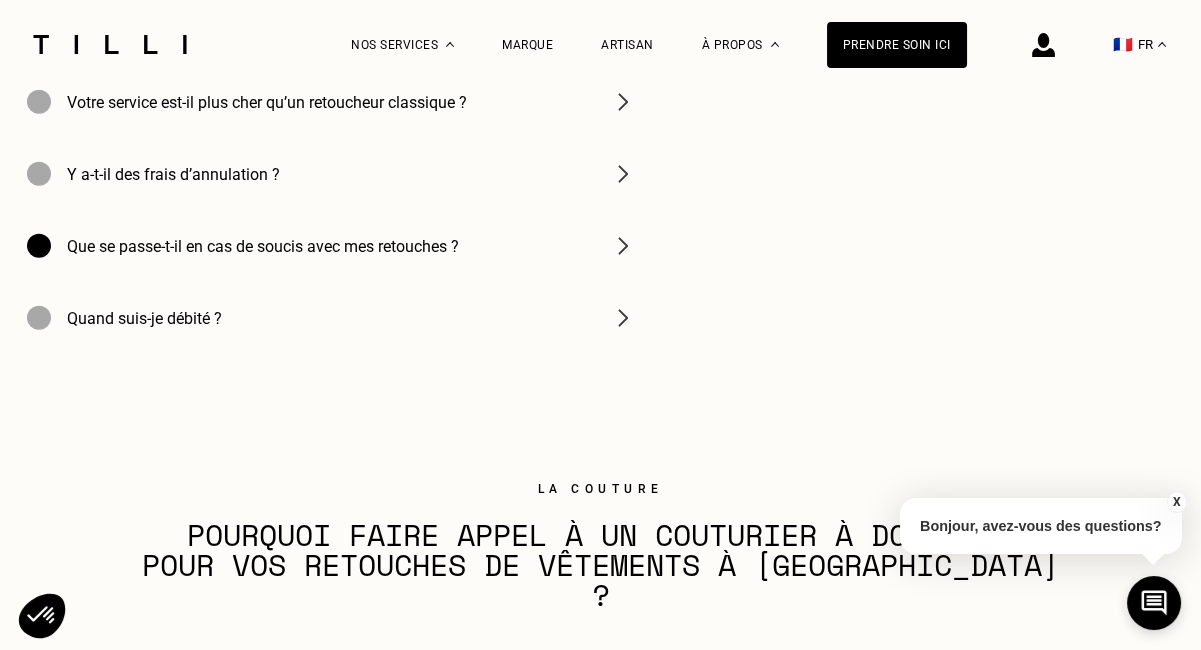 click at bounding box center [623, 318] 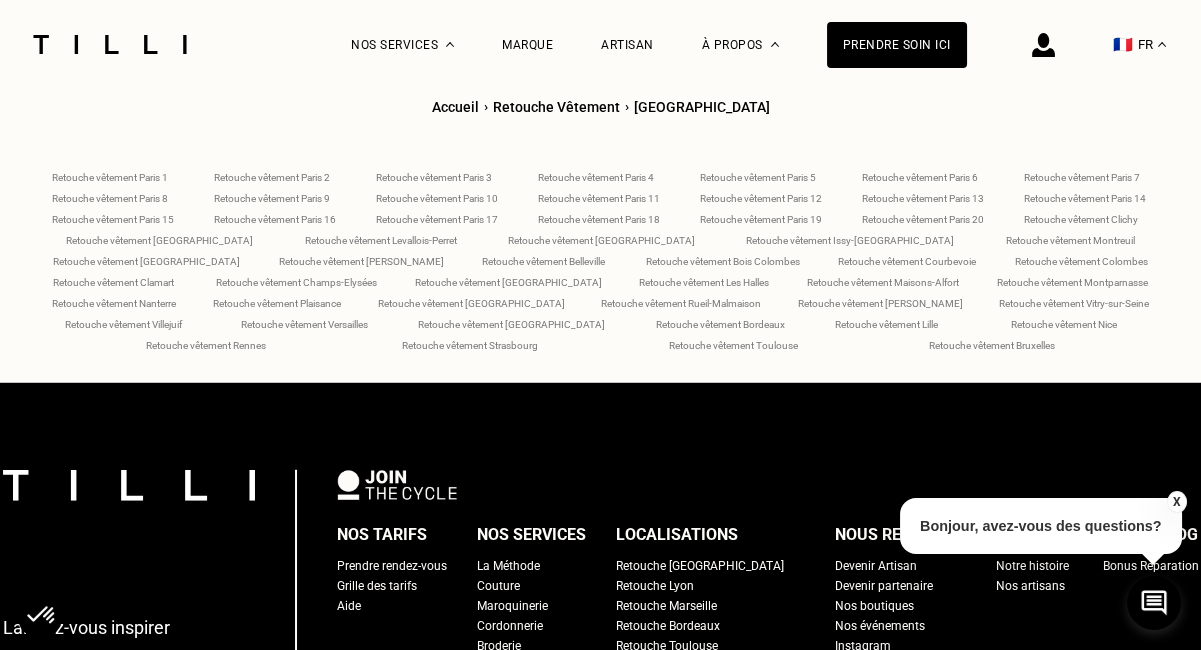 scroll, scrollTop: 8100, scrollLeft: 0, axis: vertical 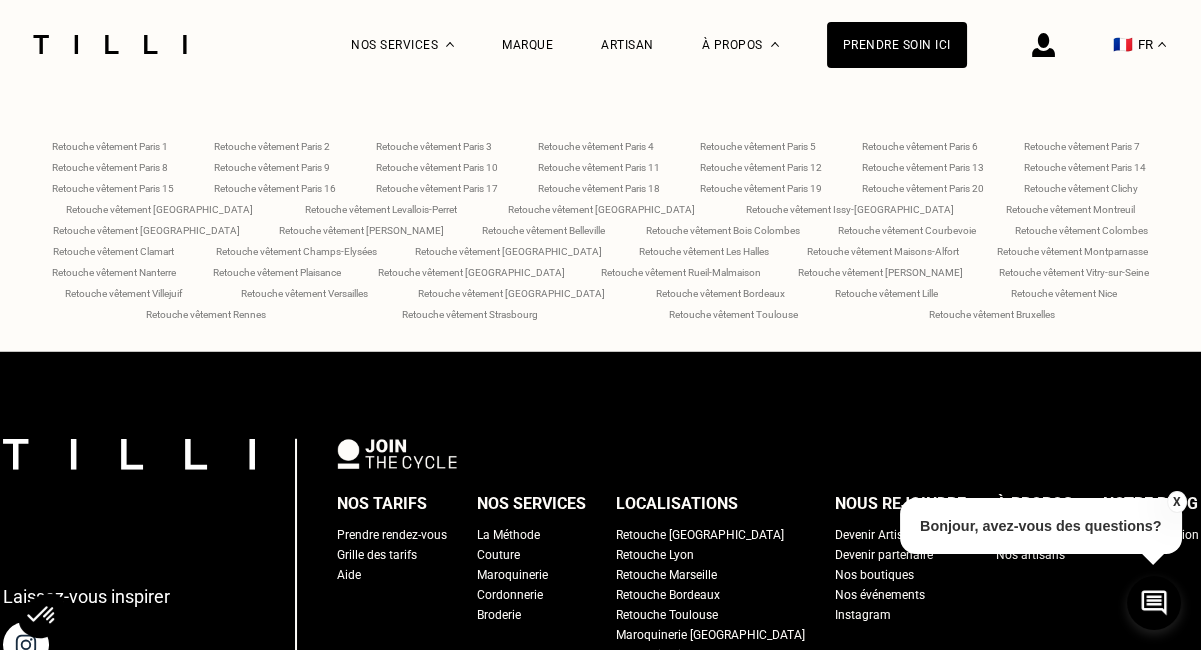 click on "Retouche vêtement Paris 13" at bounding box center [923, 167] 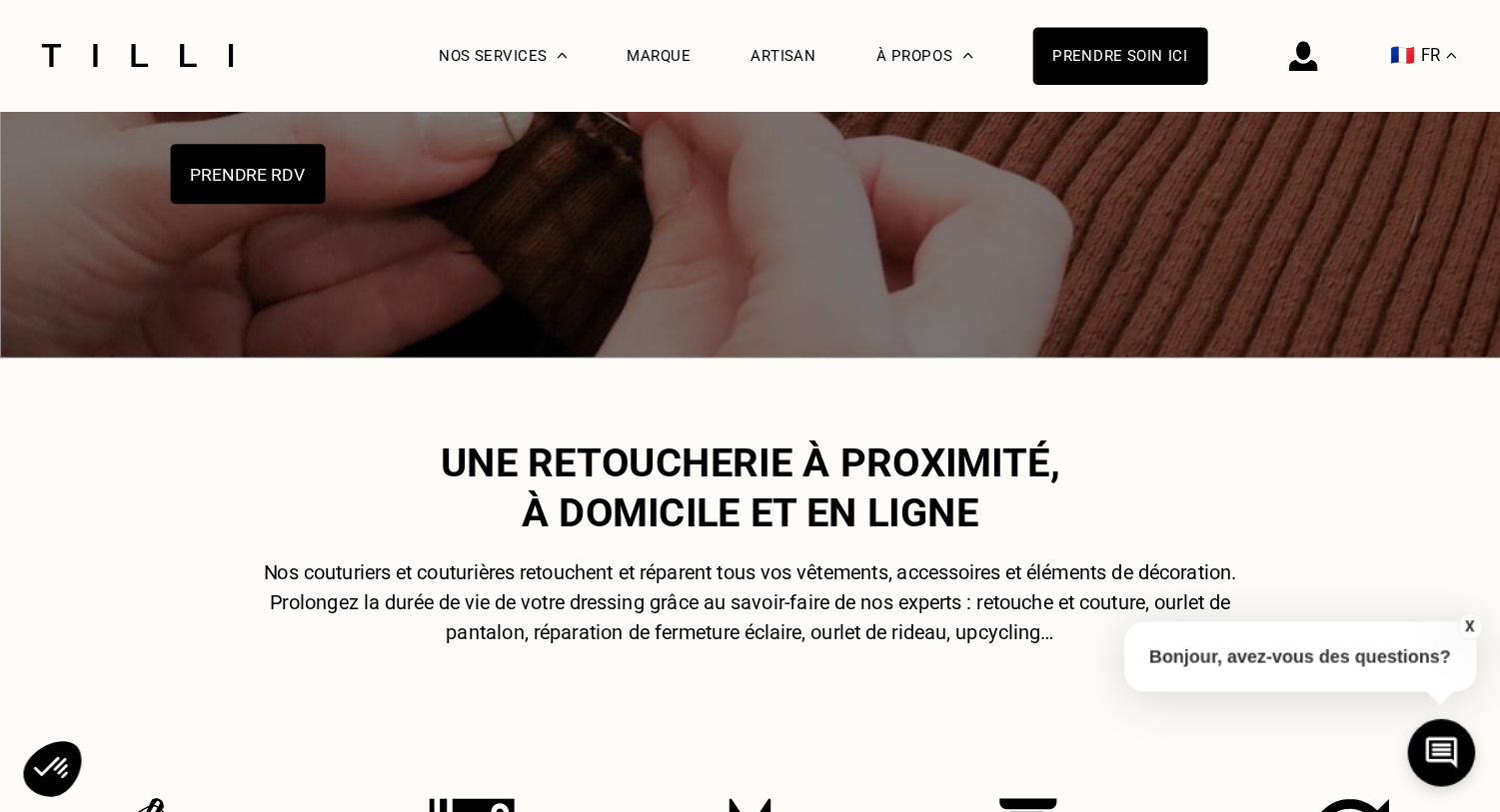 scroll, scrollTop: 0, scrollLeft: 0, axis: both 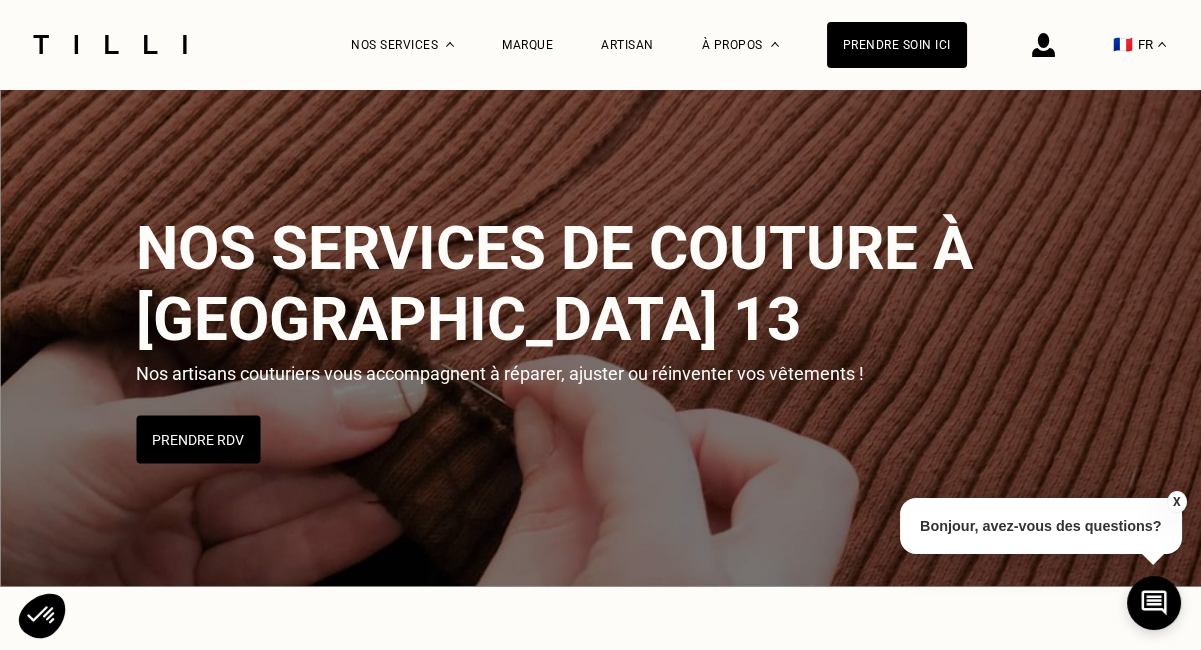 click on "Nos services de couture à Paris 13" at bounding box center [554, 283] 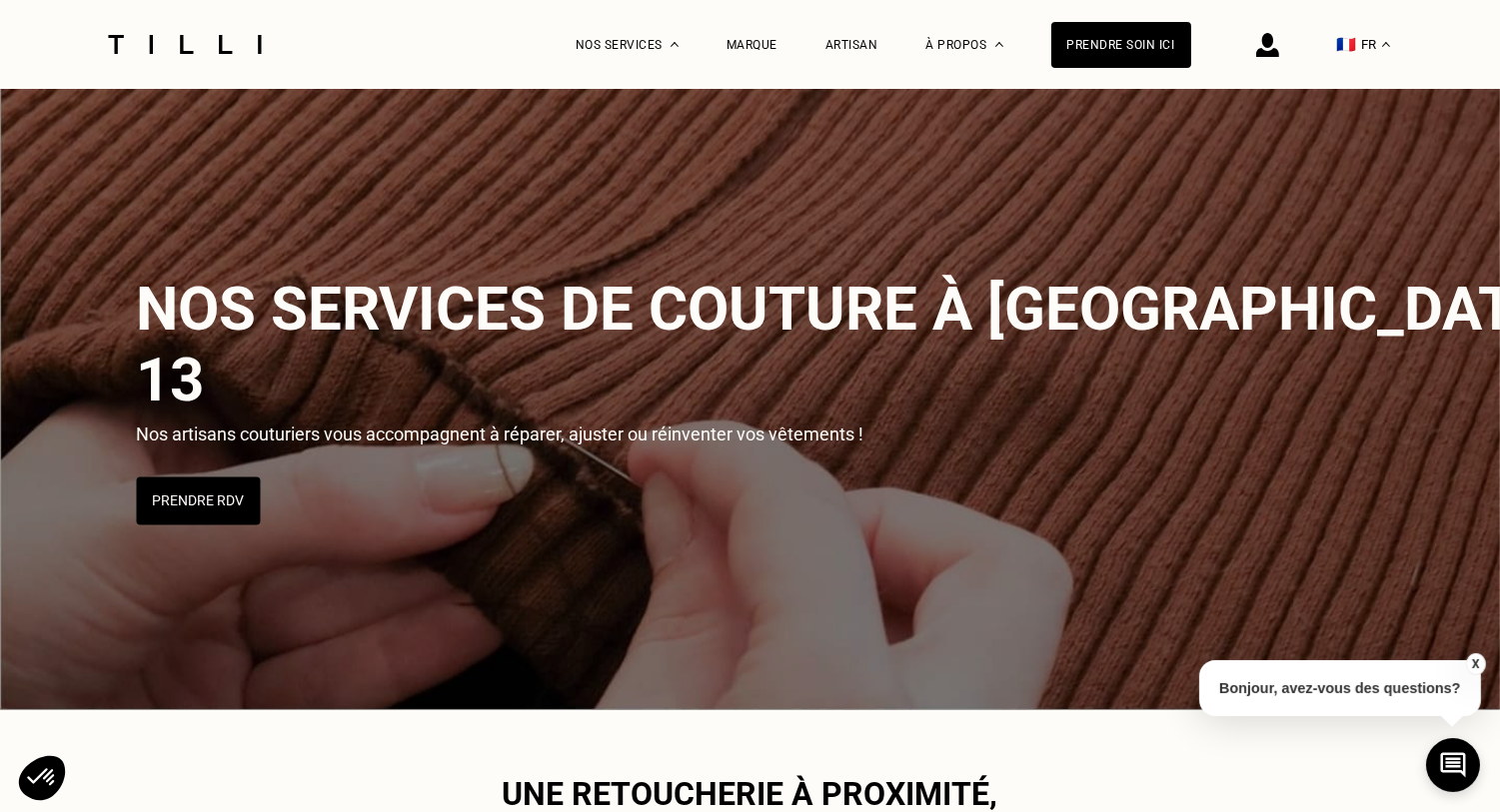 drag, startPoint x: 1167, startPoint y: 2, endPoint x: 927, endPoint y: 238, distance: 336.59471 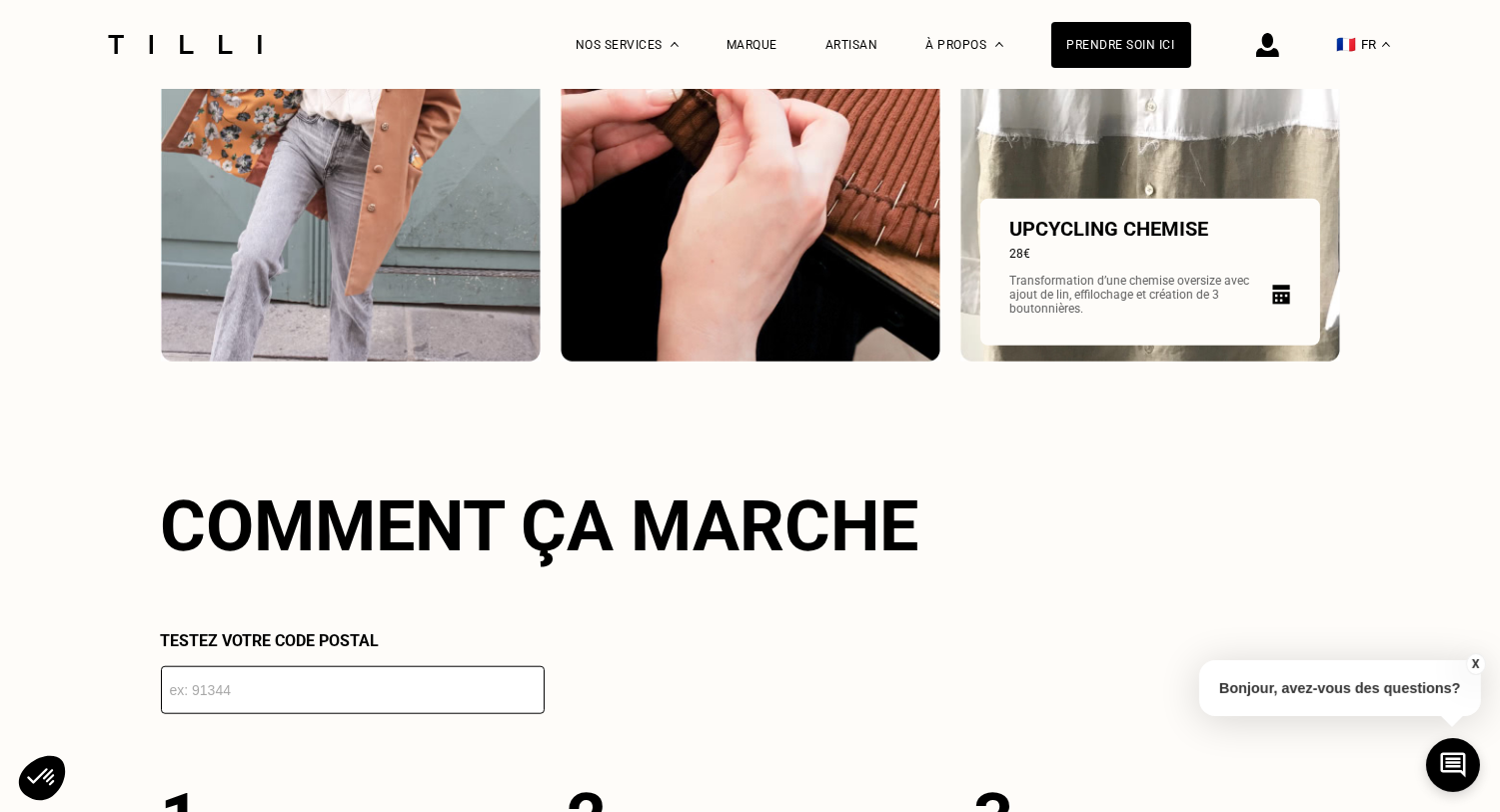 scroll, scrollTop: 3245, scrollLeft: 0, axis: vertical 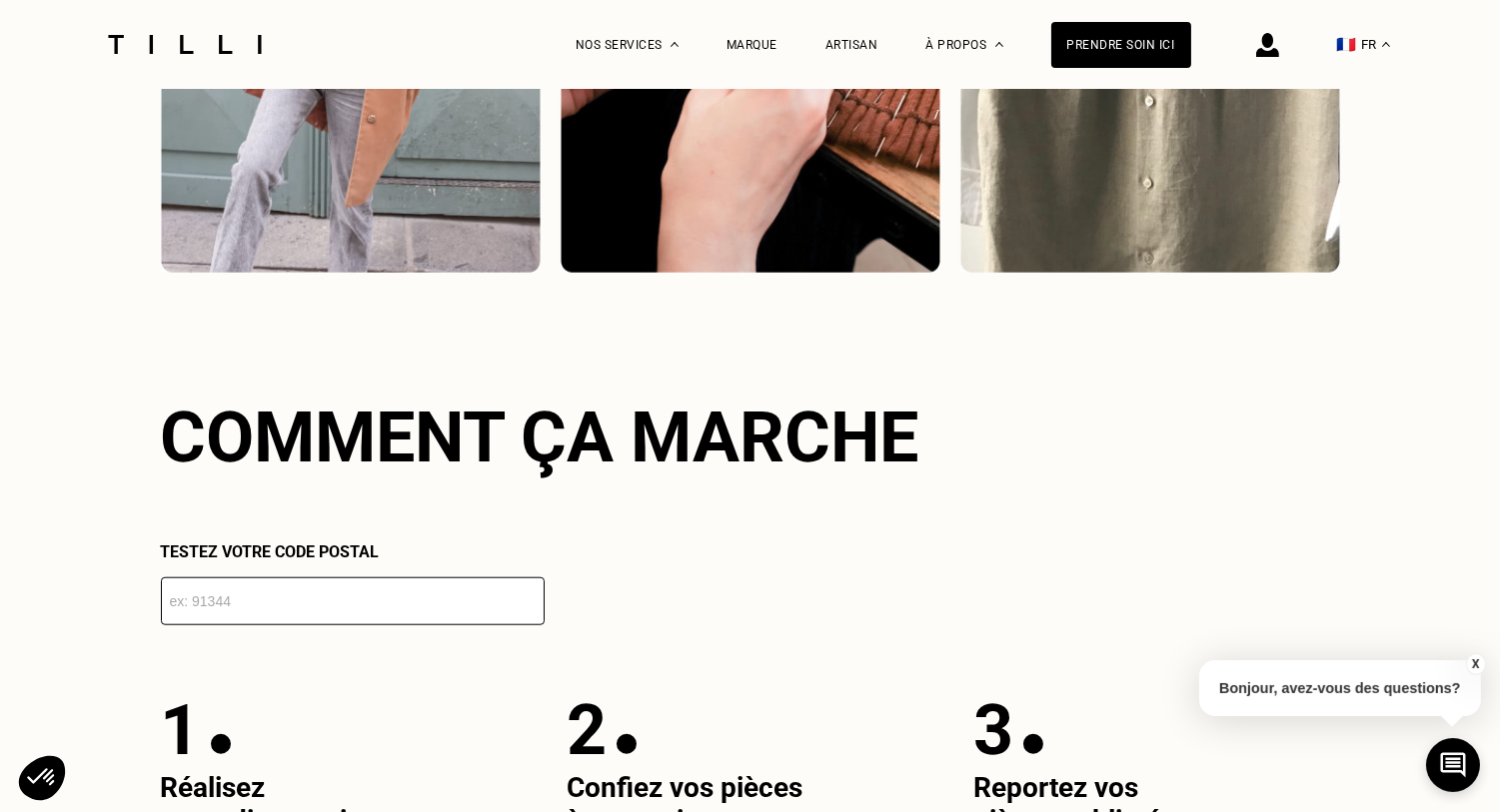 click at bounding box center [353, 601] 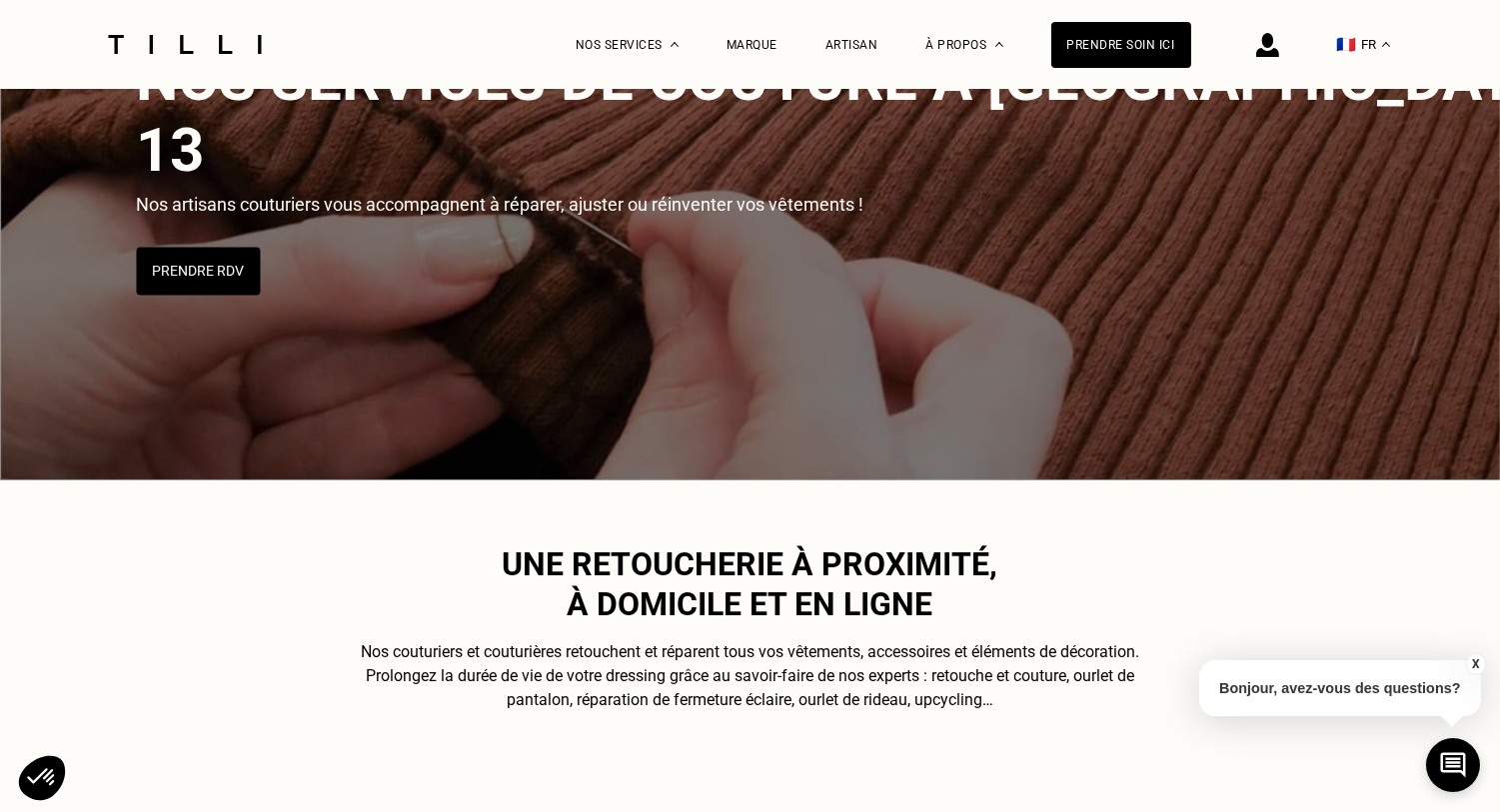 scroll, scrollTop: 114, scrollLeft: 0, axis: vertical 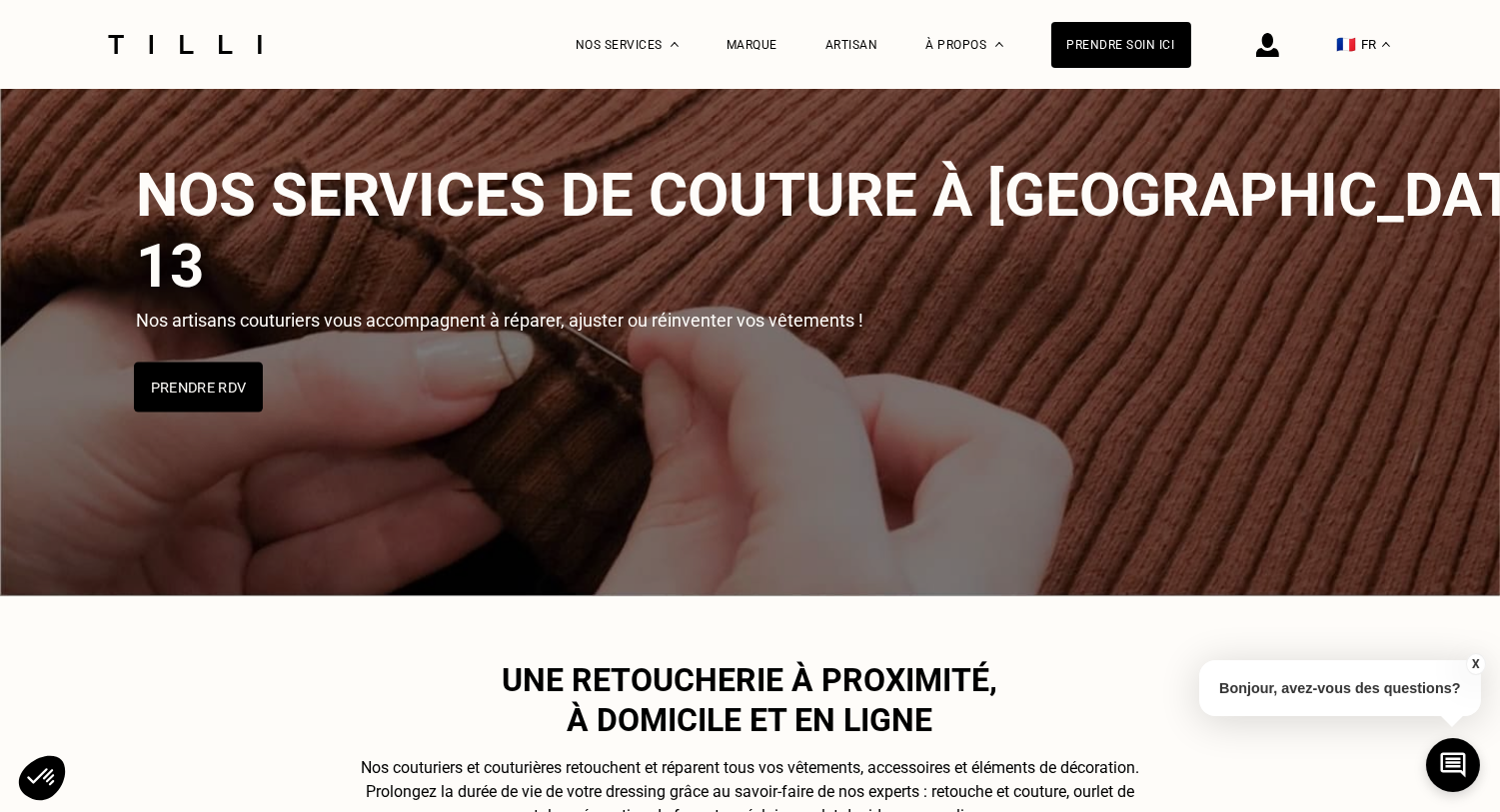 type on "75013" 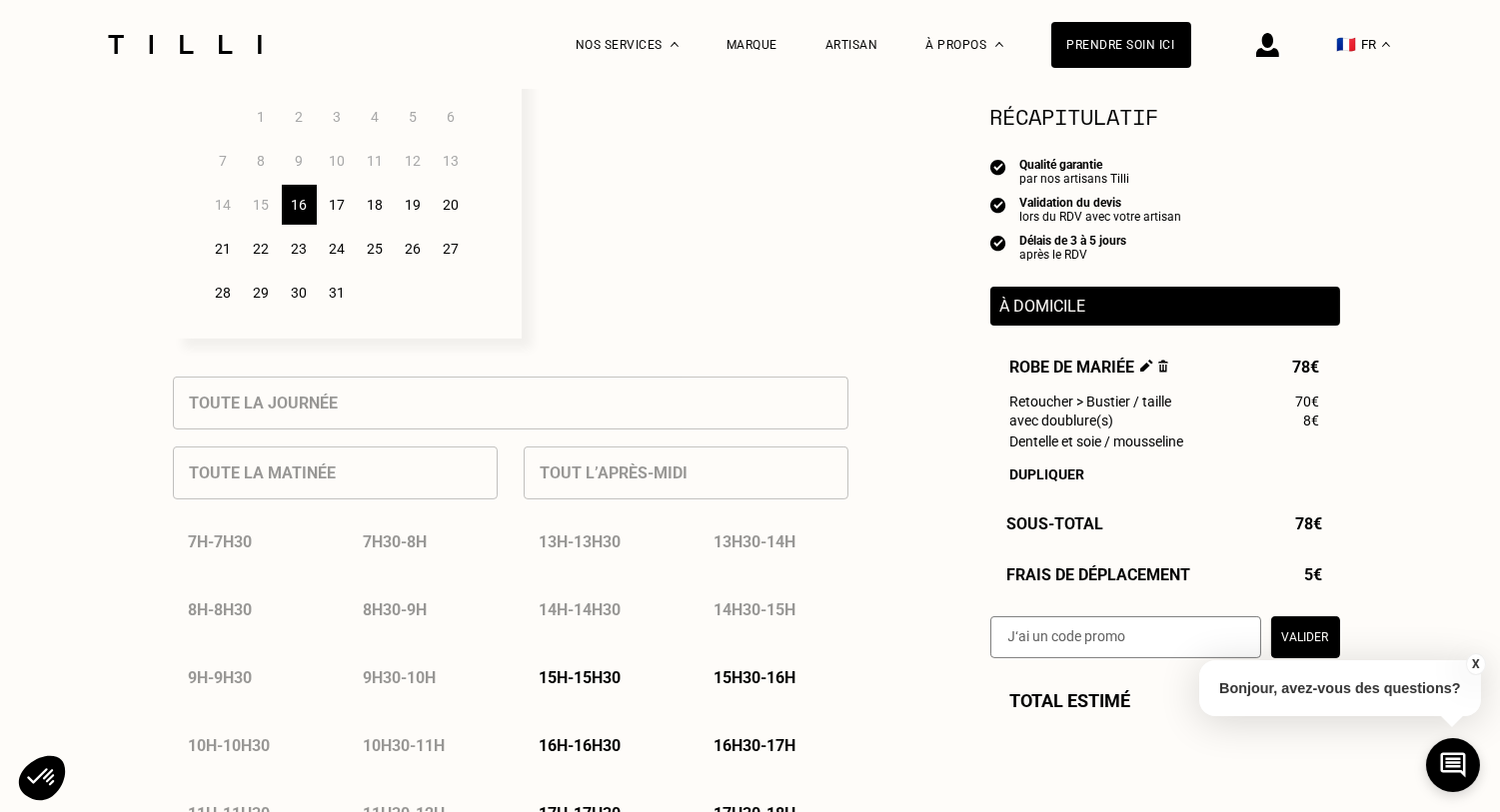 scroll, scrollTop: 624, scrollLeft: 0, axis: vertical 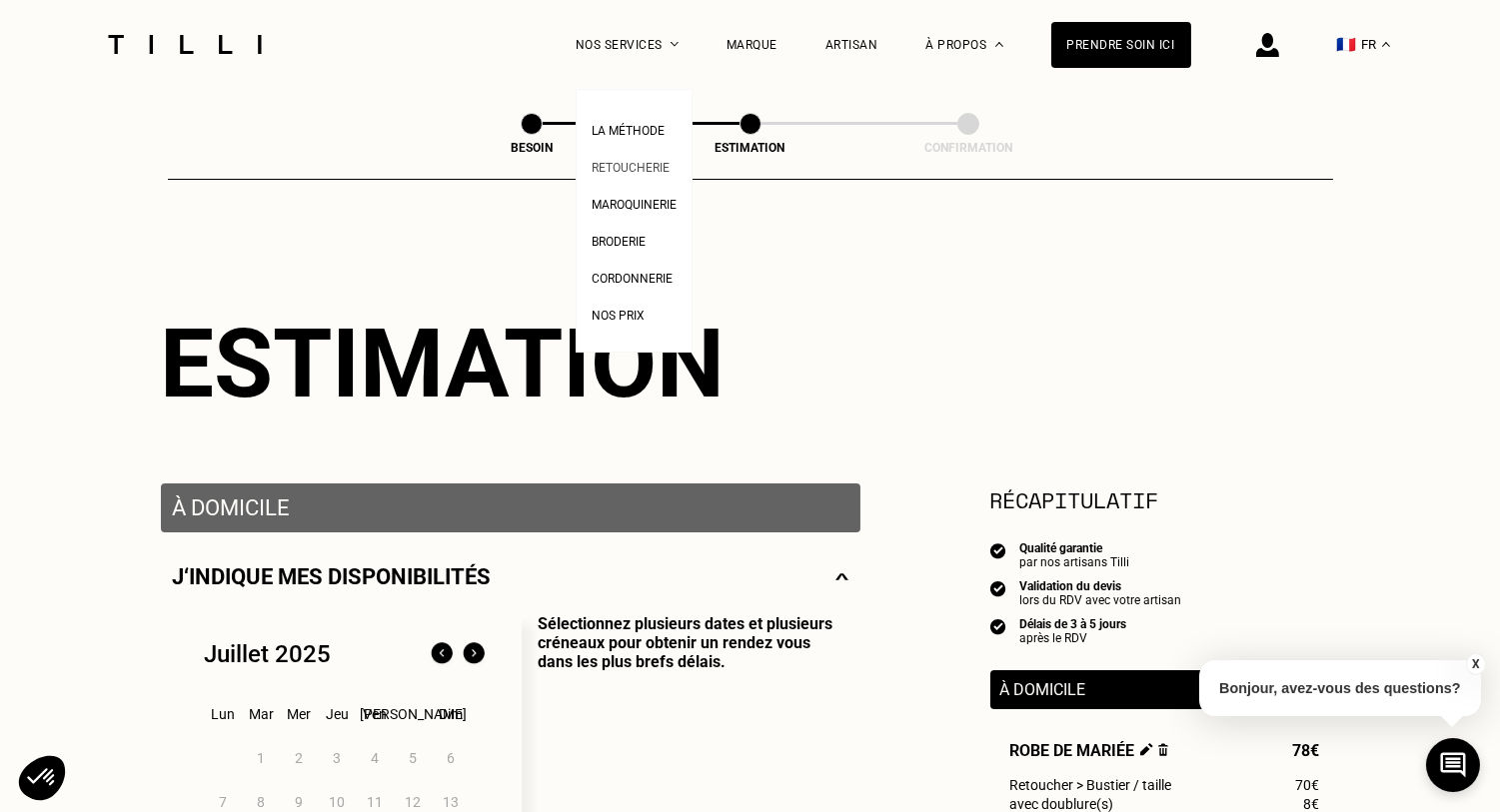 click on "Retoucherie" at bounding box center [631, 168] 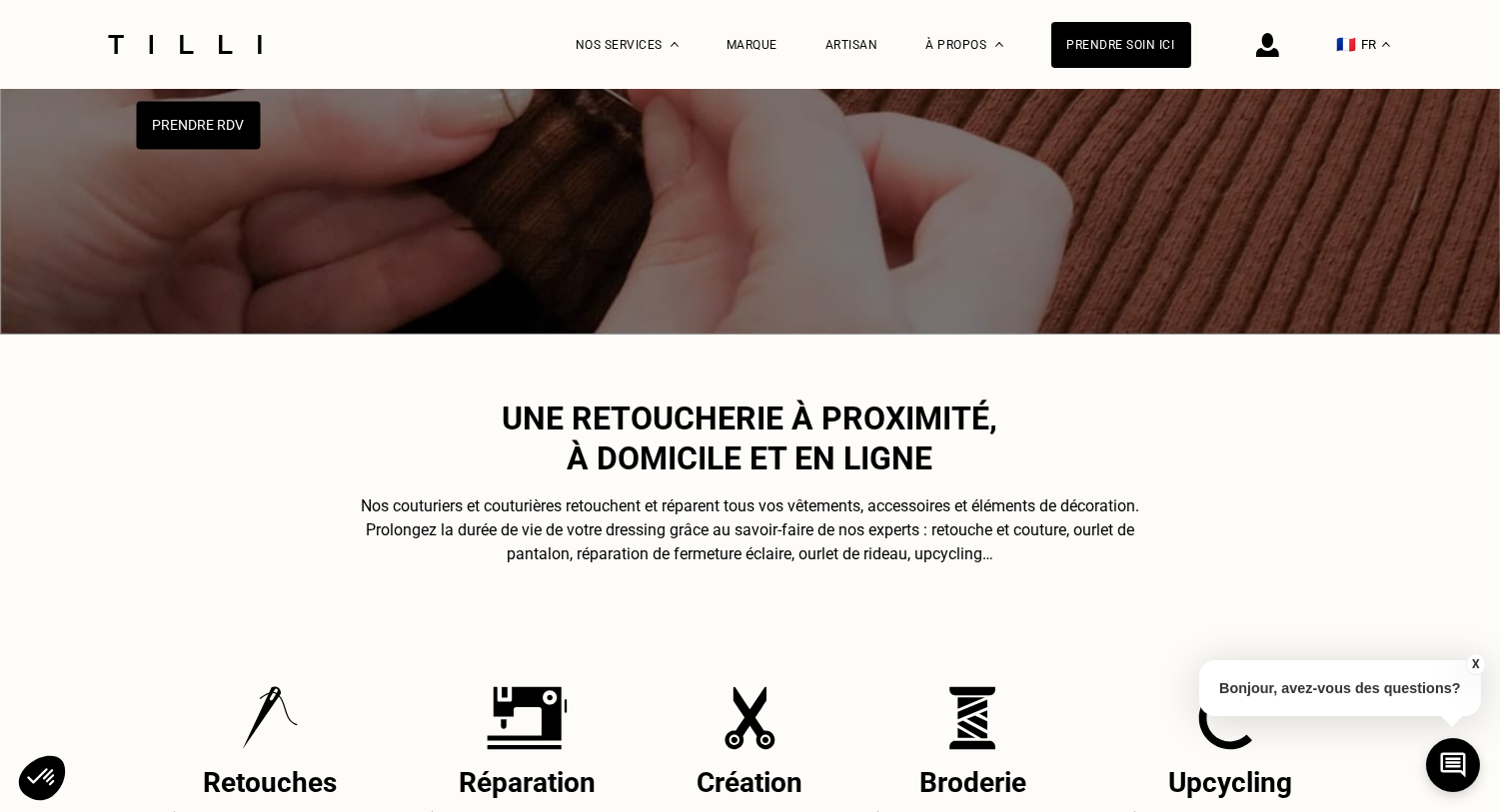 scroll, scrollTop: 375, scrollLeft: 0, axis: vertical 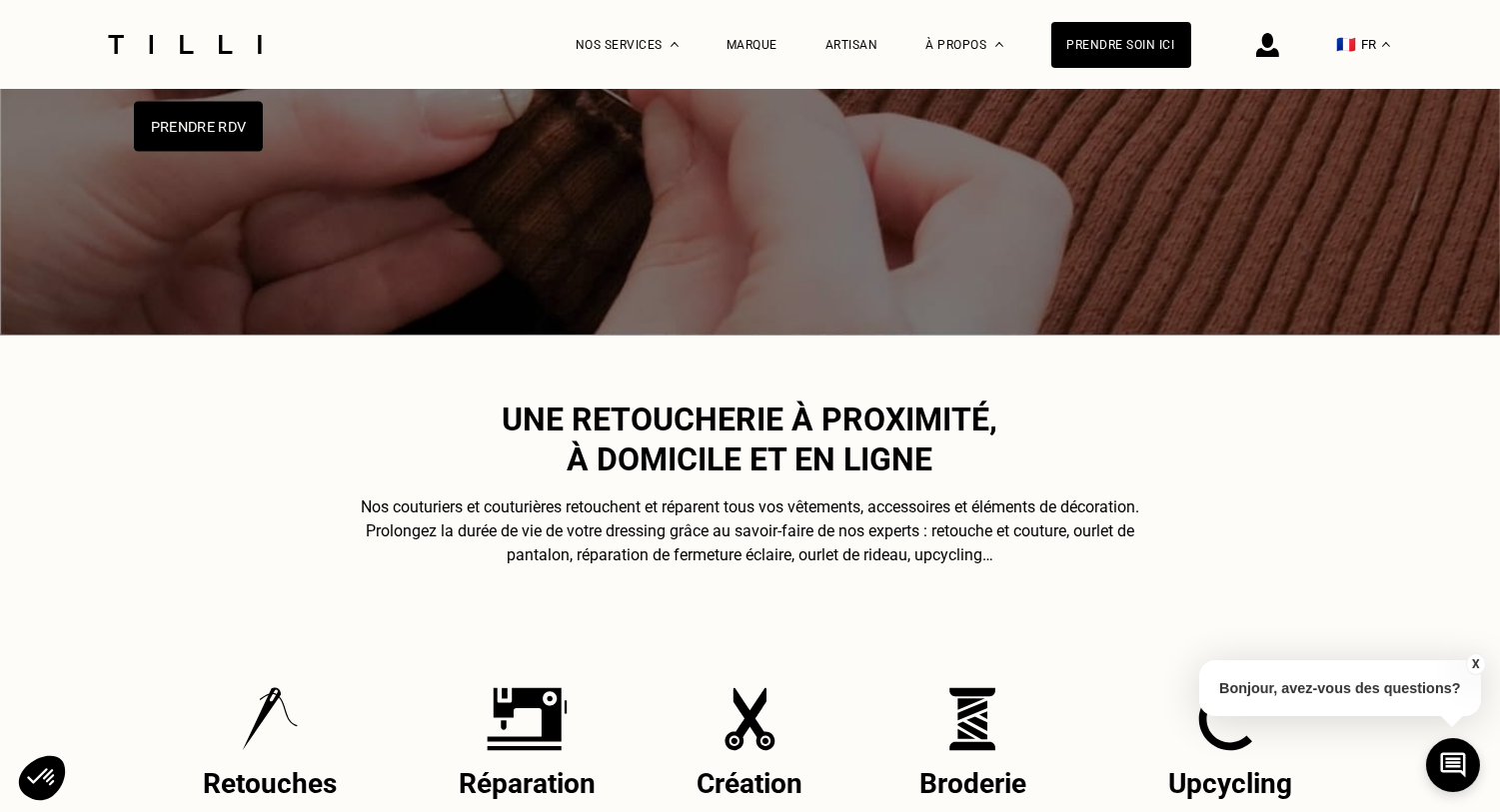 click on "Prendre RDV" at bounding box center [198, 127] 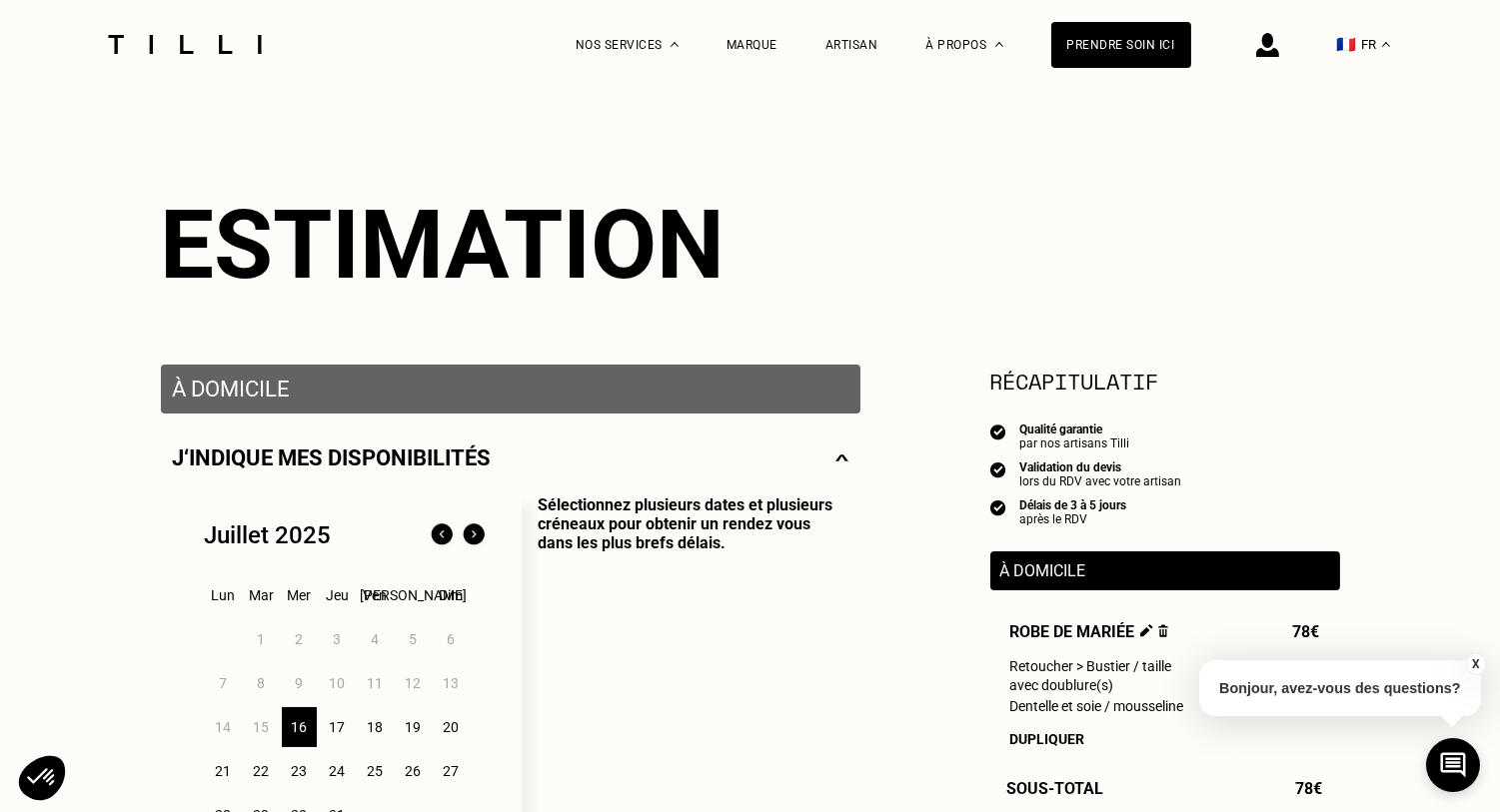 scroll, scrollTop: 124, scrollLeft: 0, axis: vertical 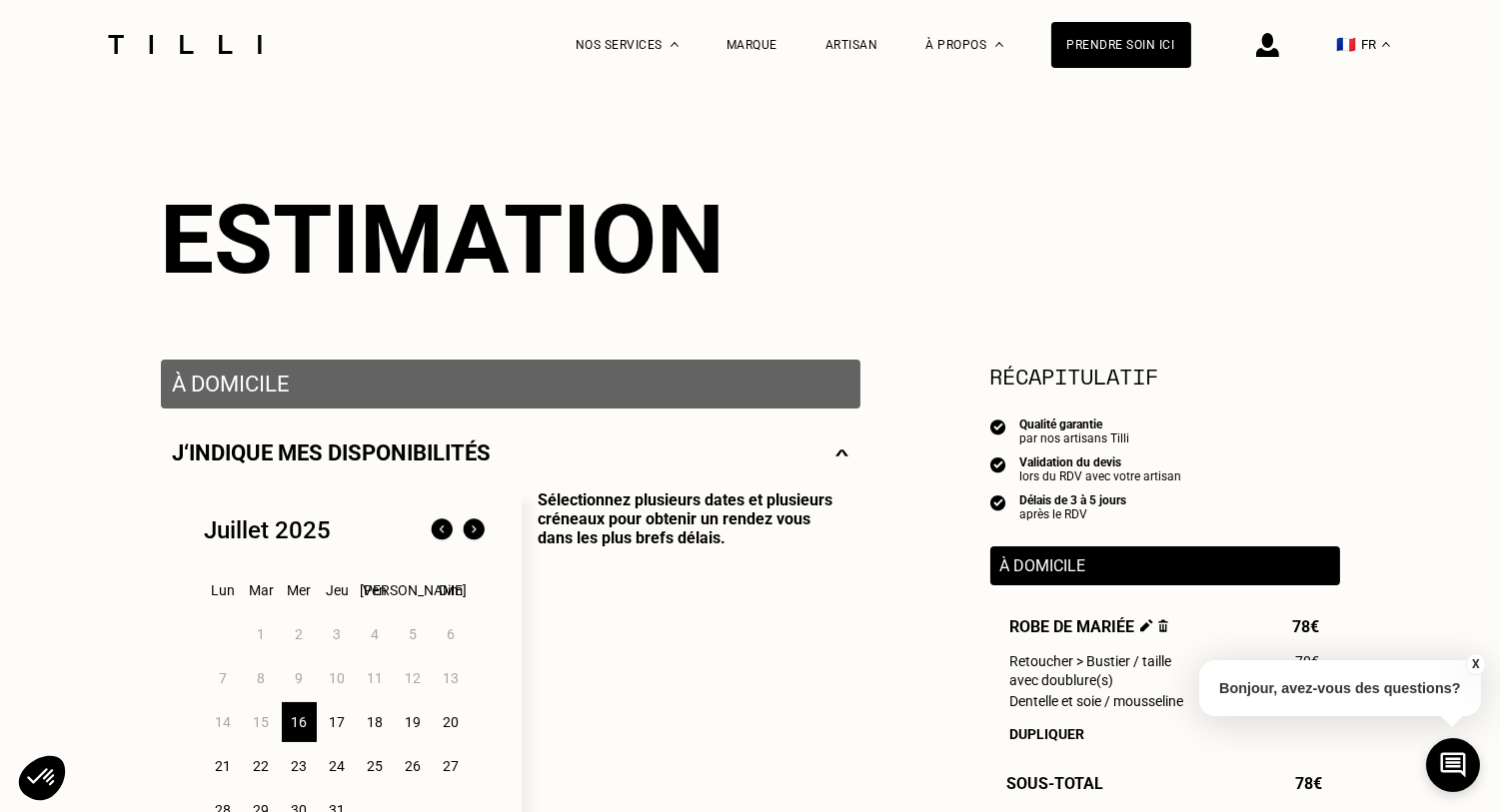 click at bounding box center (1163, 625) 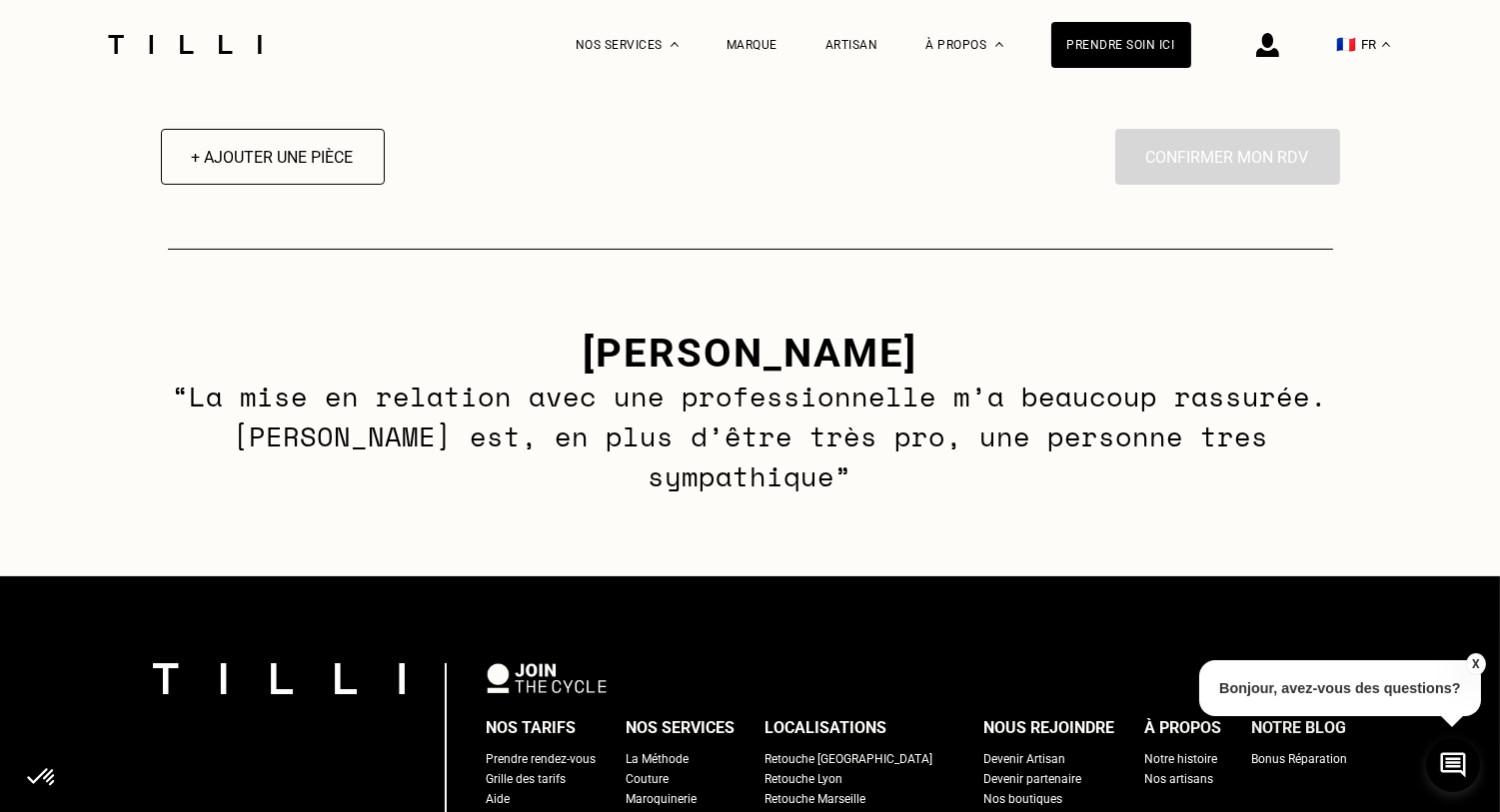 scroll, scrollTop: 227, scrollLeft: 0, axis: vertical 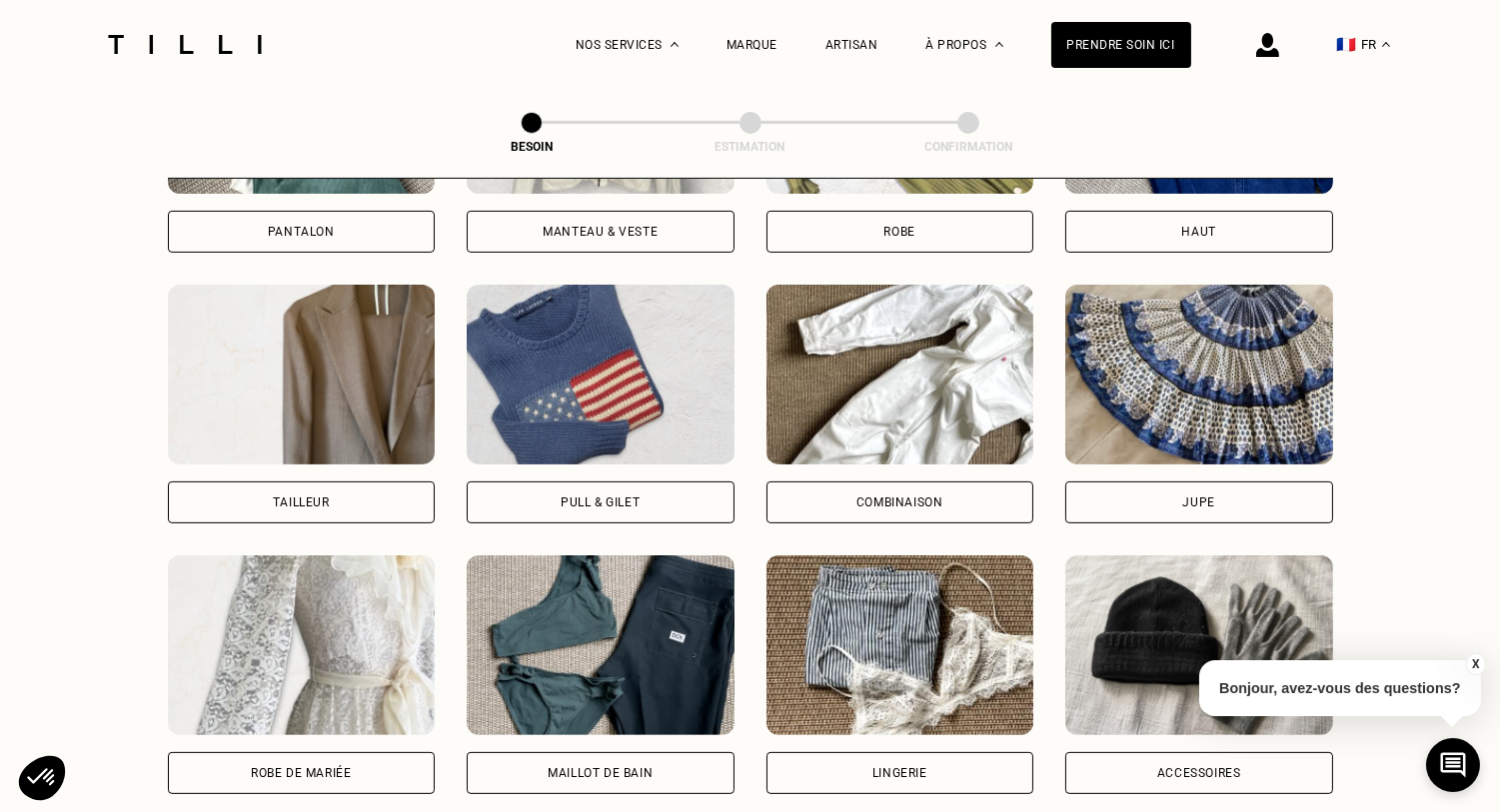 click on "Robe de mariée" at bounding box center (302, 773) 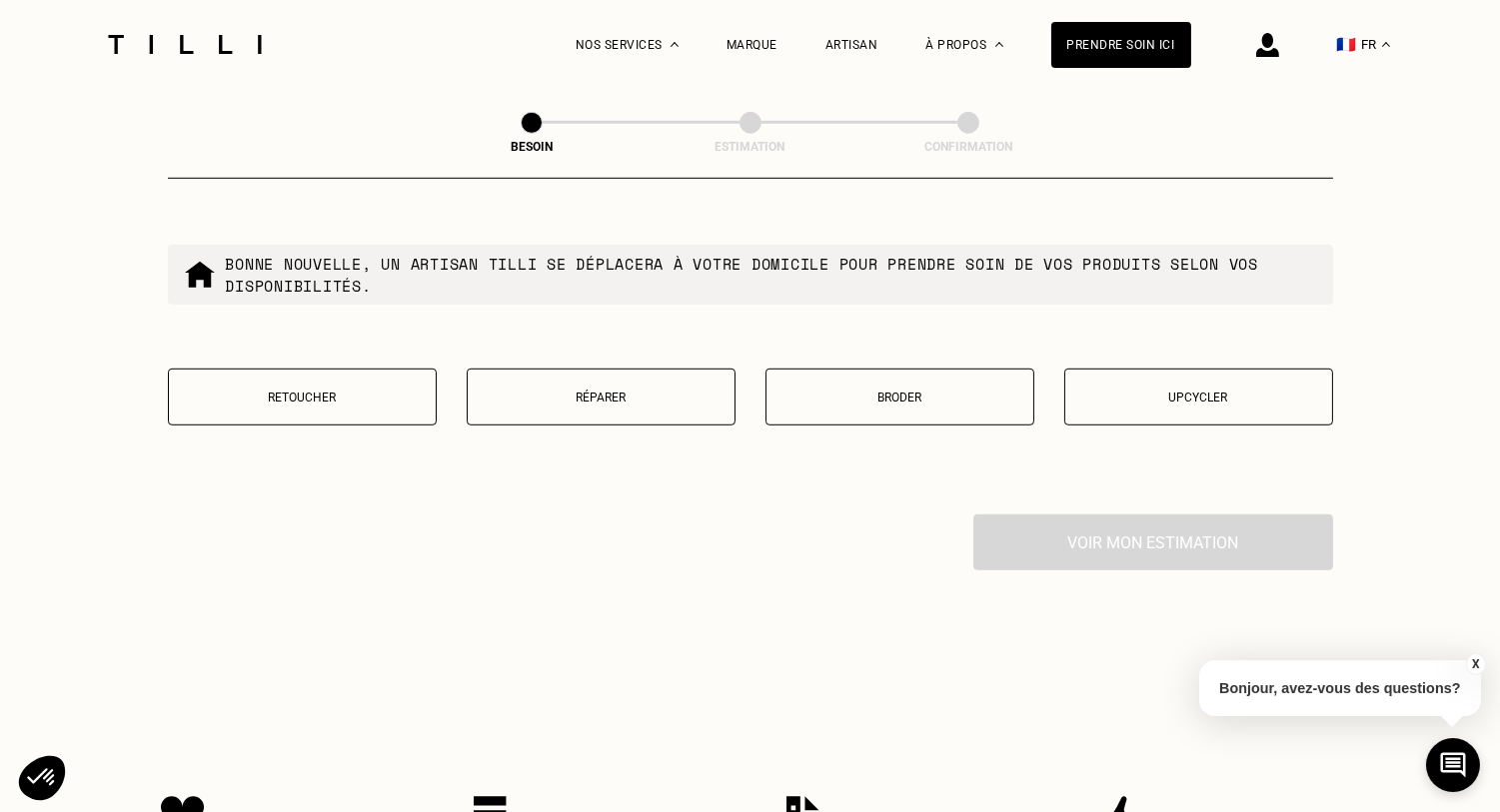 scroll, scrollTop: 2483, scrollLeft: 0, axis: vertical 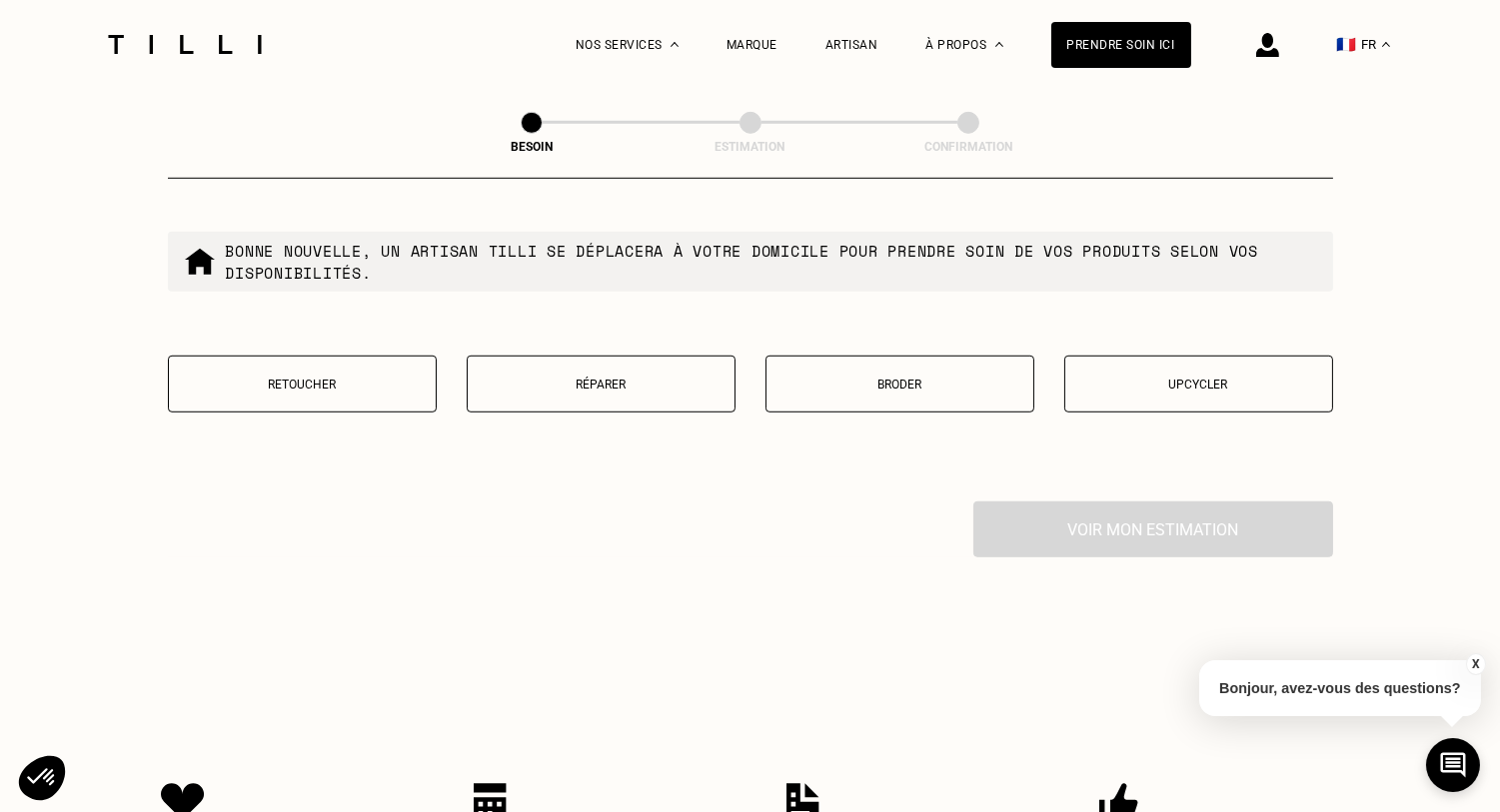 click on "Retoucher" at bounding box center [302, 385] 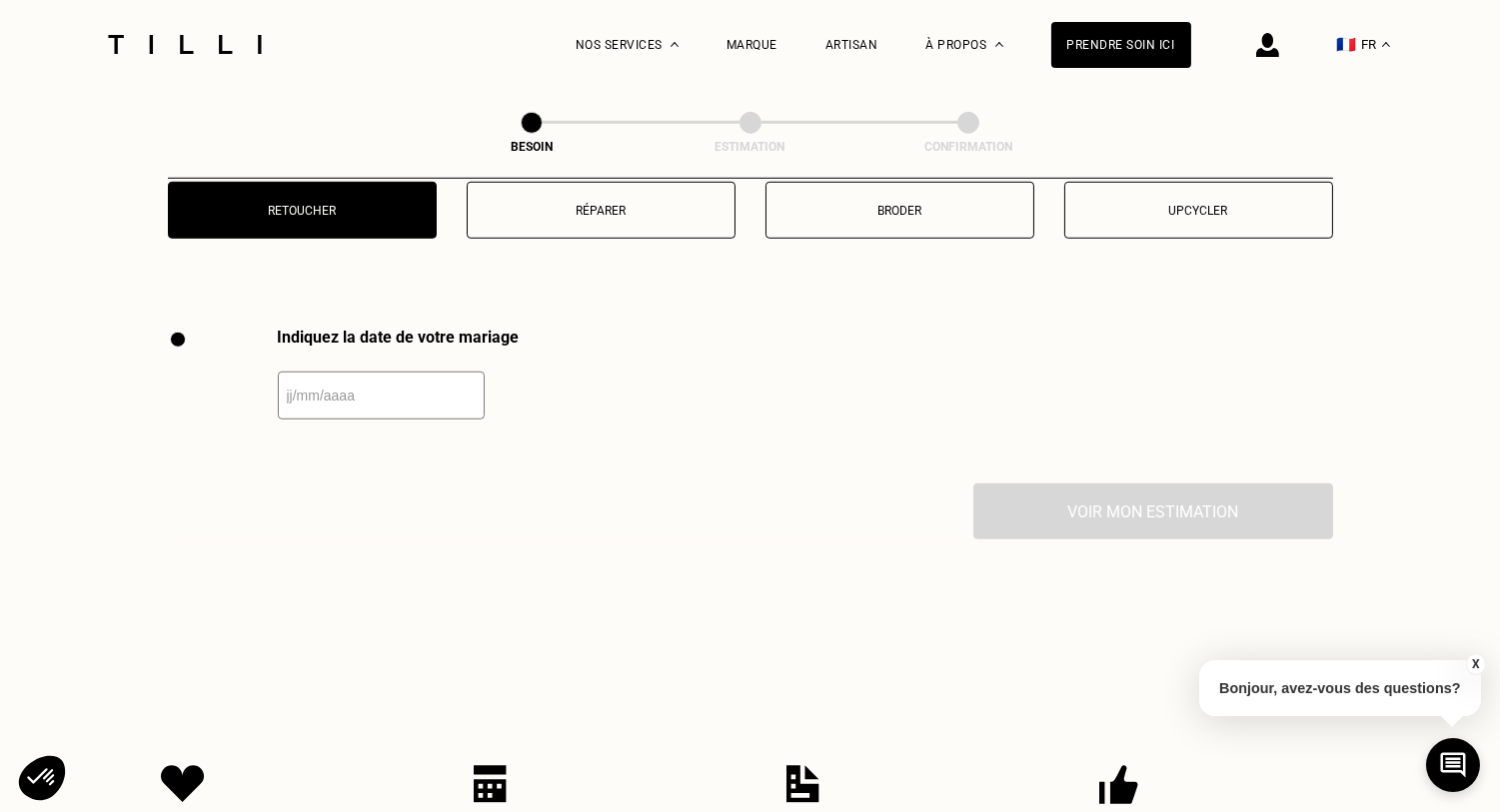 scroll, scrollTop: 2741, scrollLeft: 0, axis: vertical 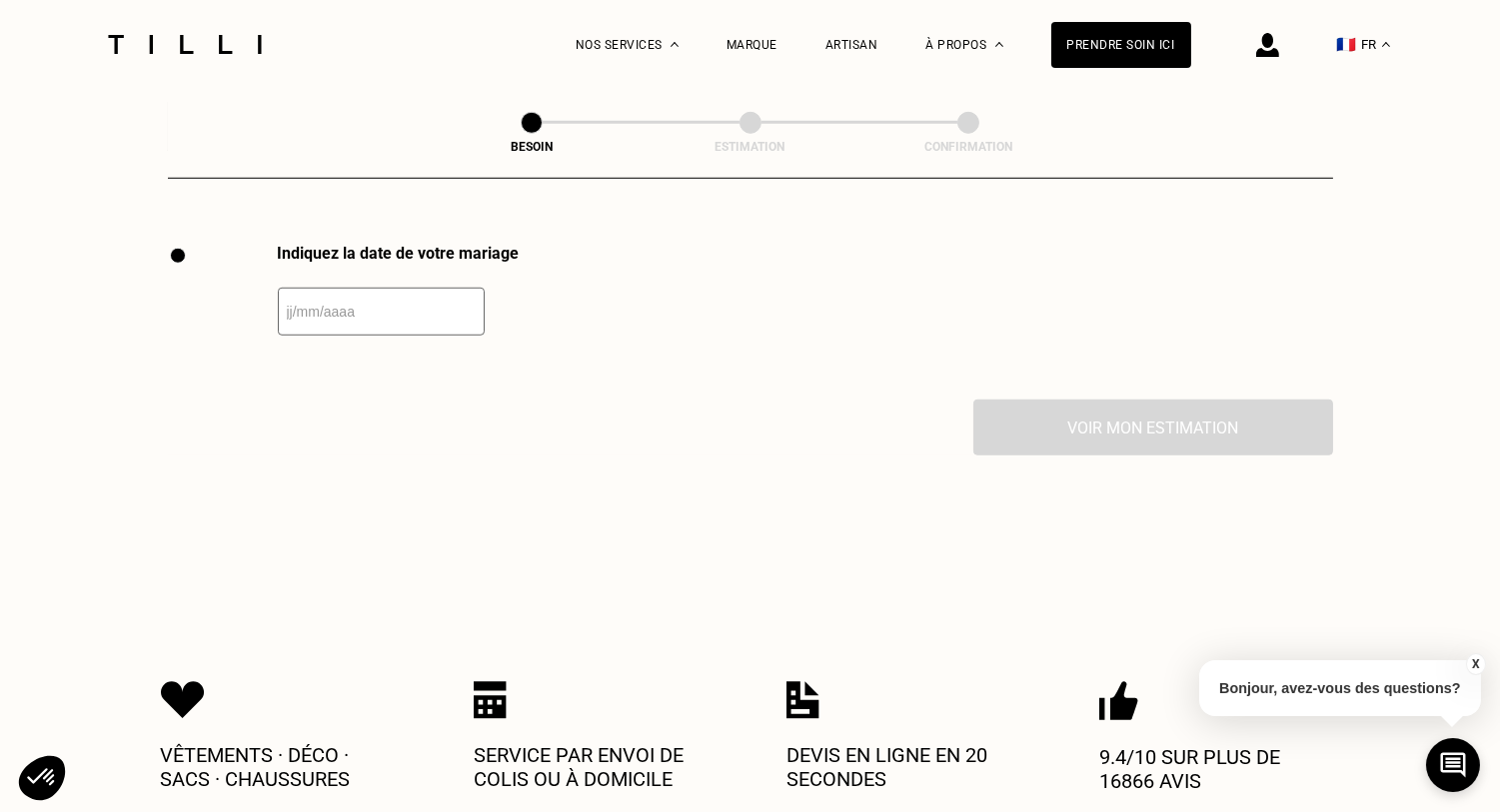 click at bounding box center [381, 312] 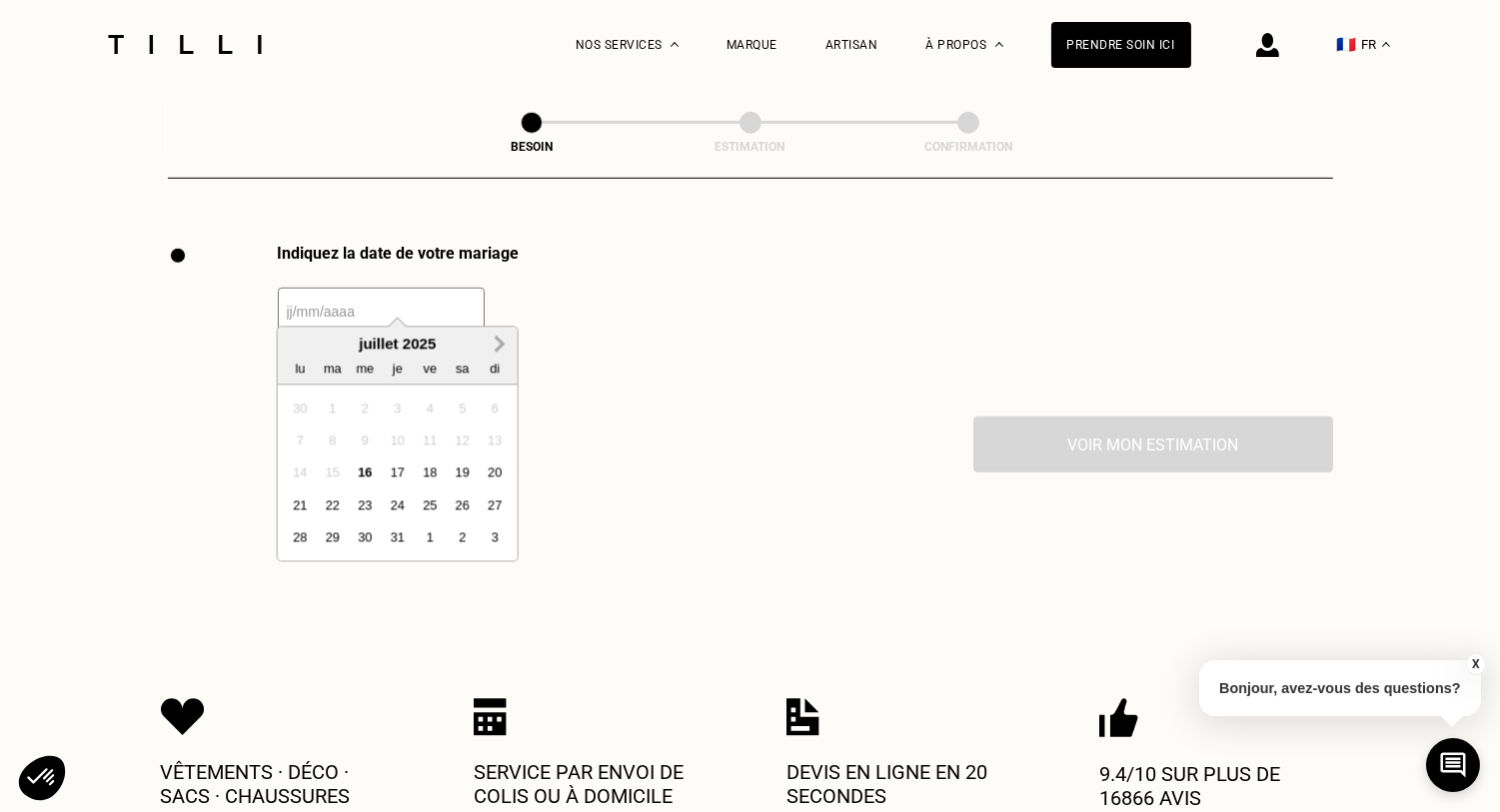 click on "Next Month" at bounding box center [498, 345] 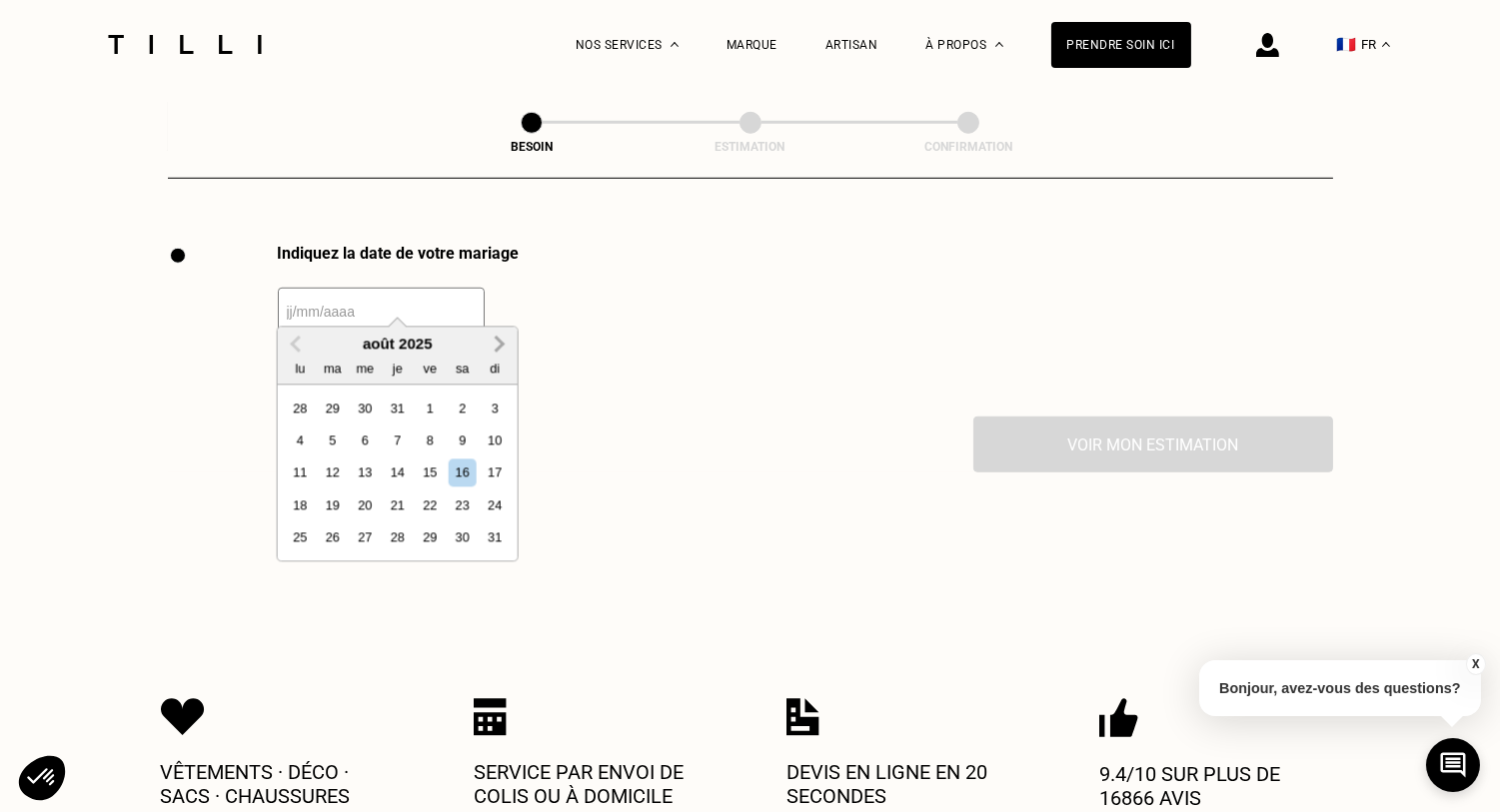 click on "Next Month" at bounding box center [498, 345] 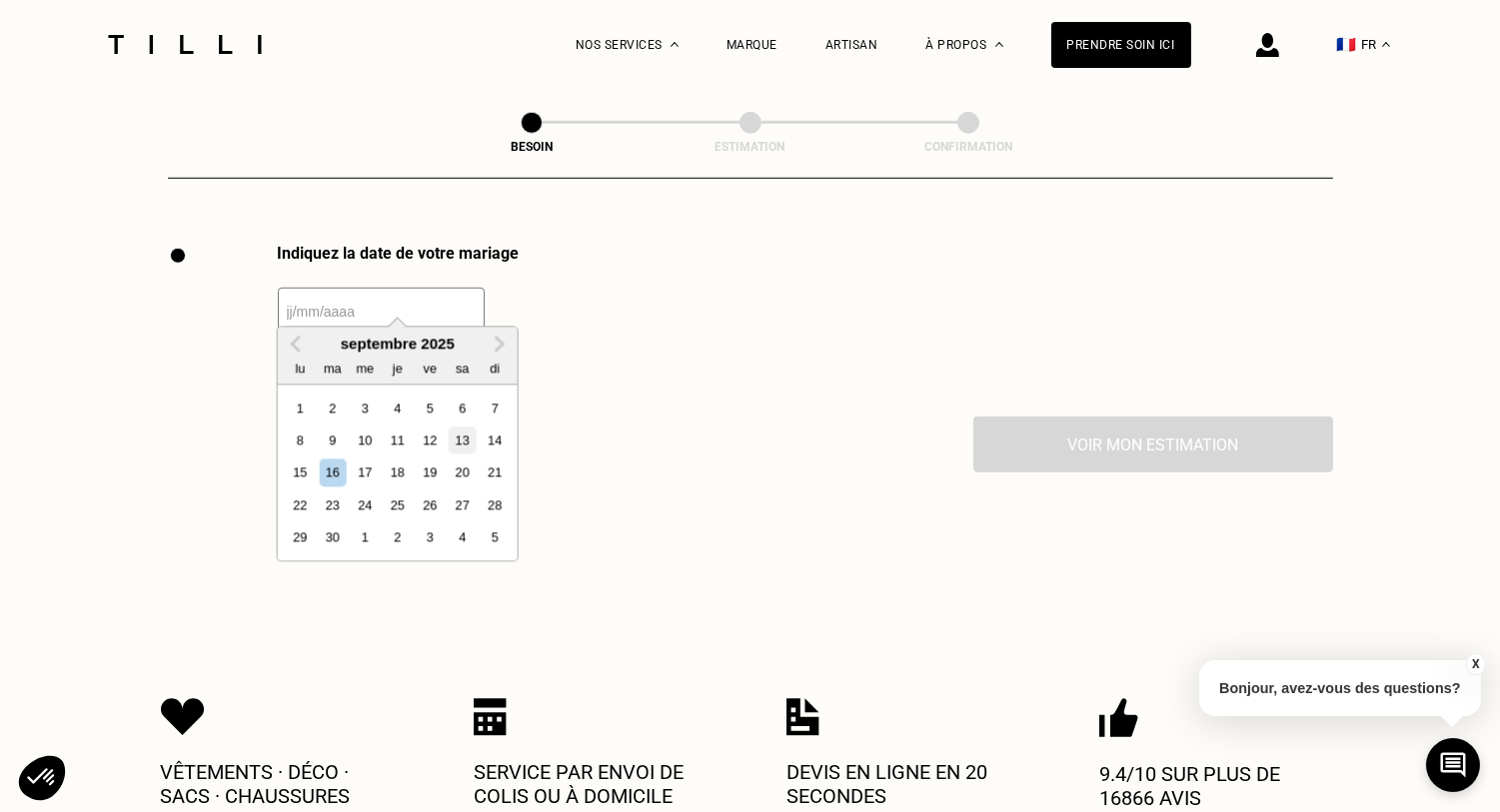 click on "13" at bounding box center (462, 440) 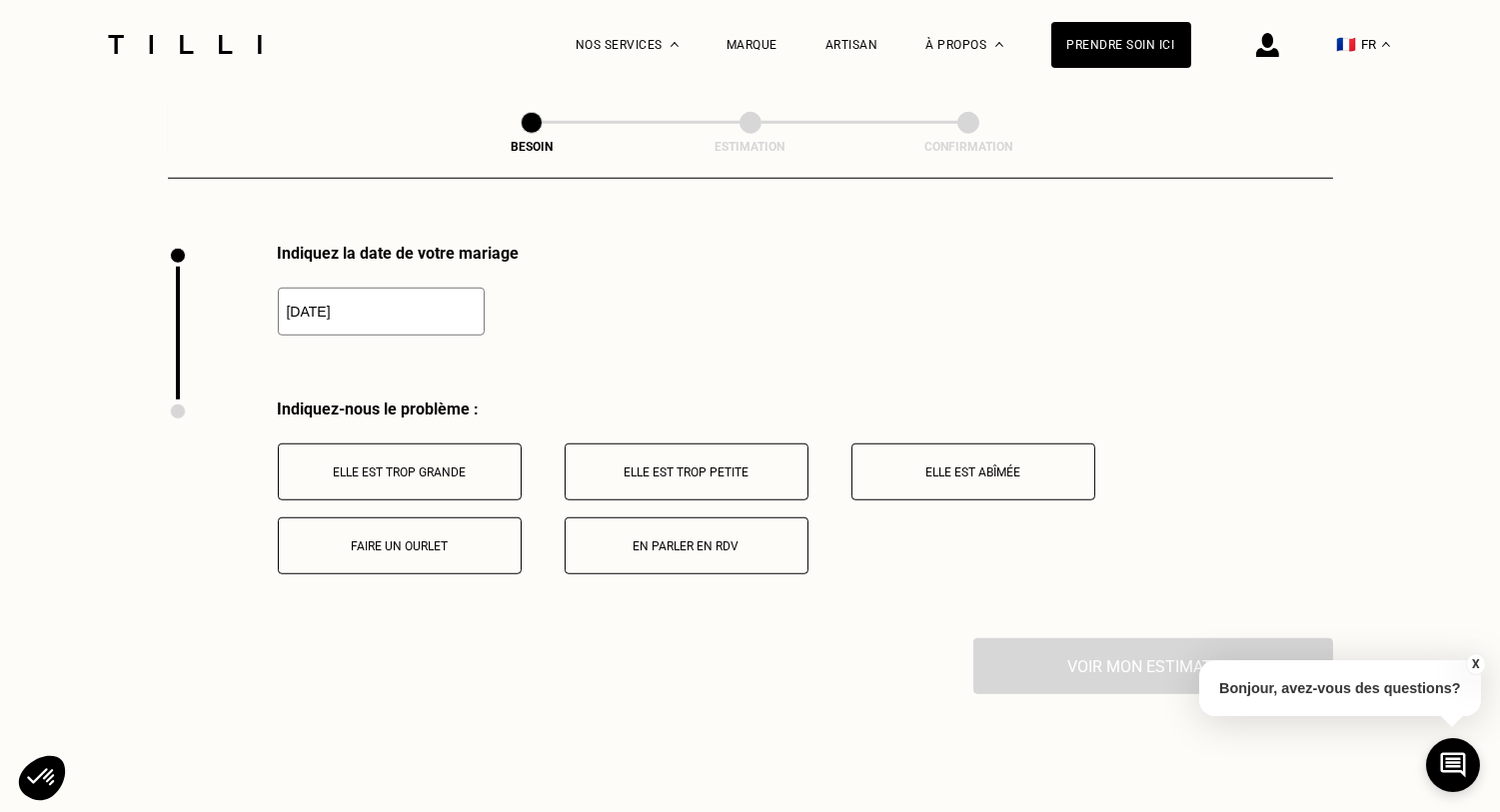 click on "Elle est trop grande" at bounding box center [400, 472] 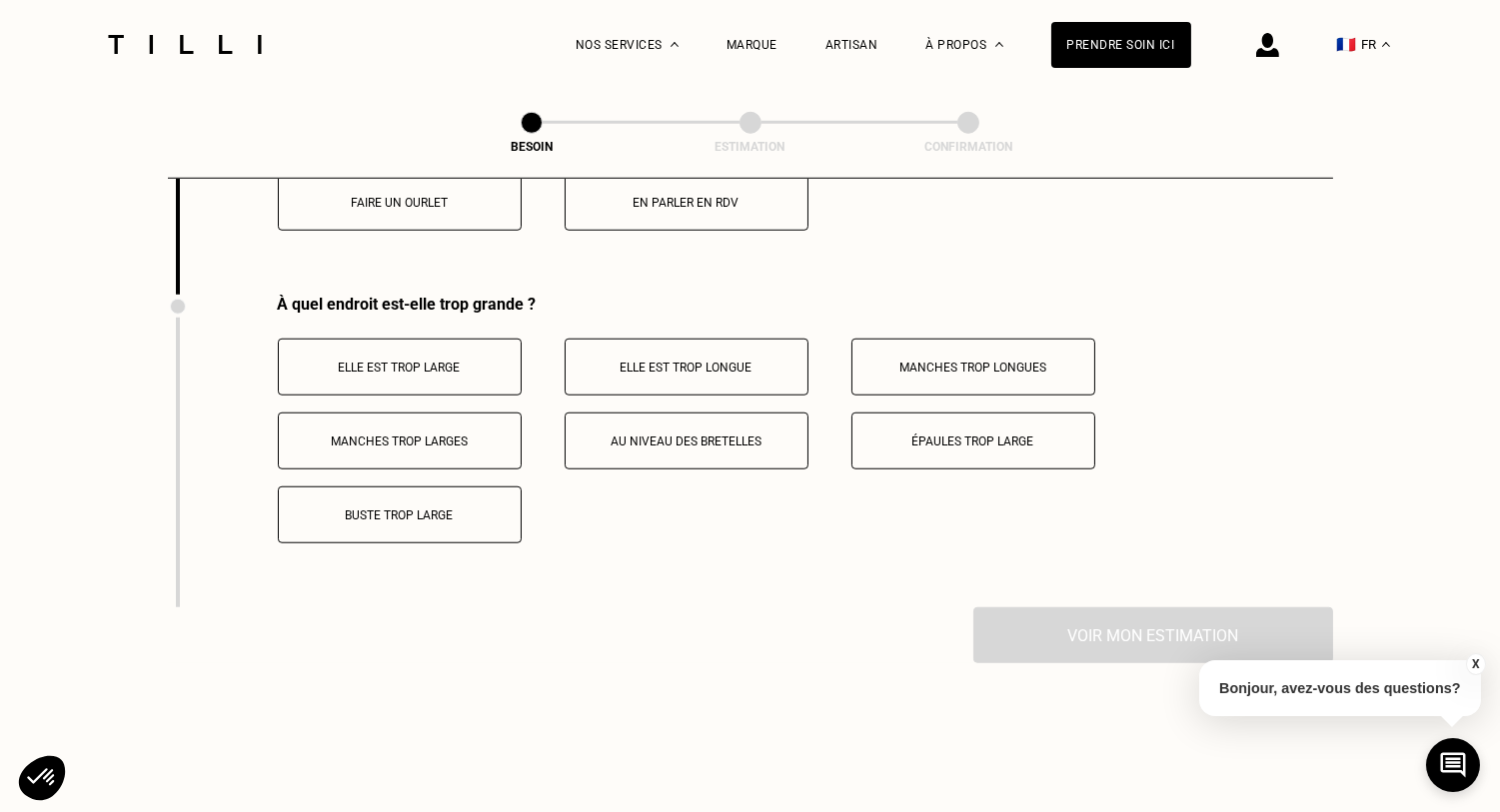 scroll, scrollTop: 3135, scrollLeft: 0, axis: vertical 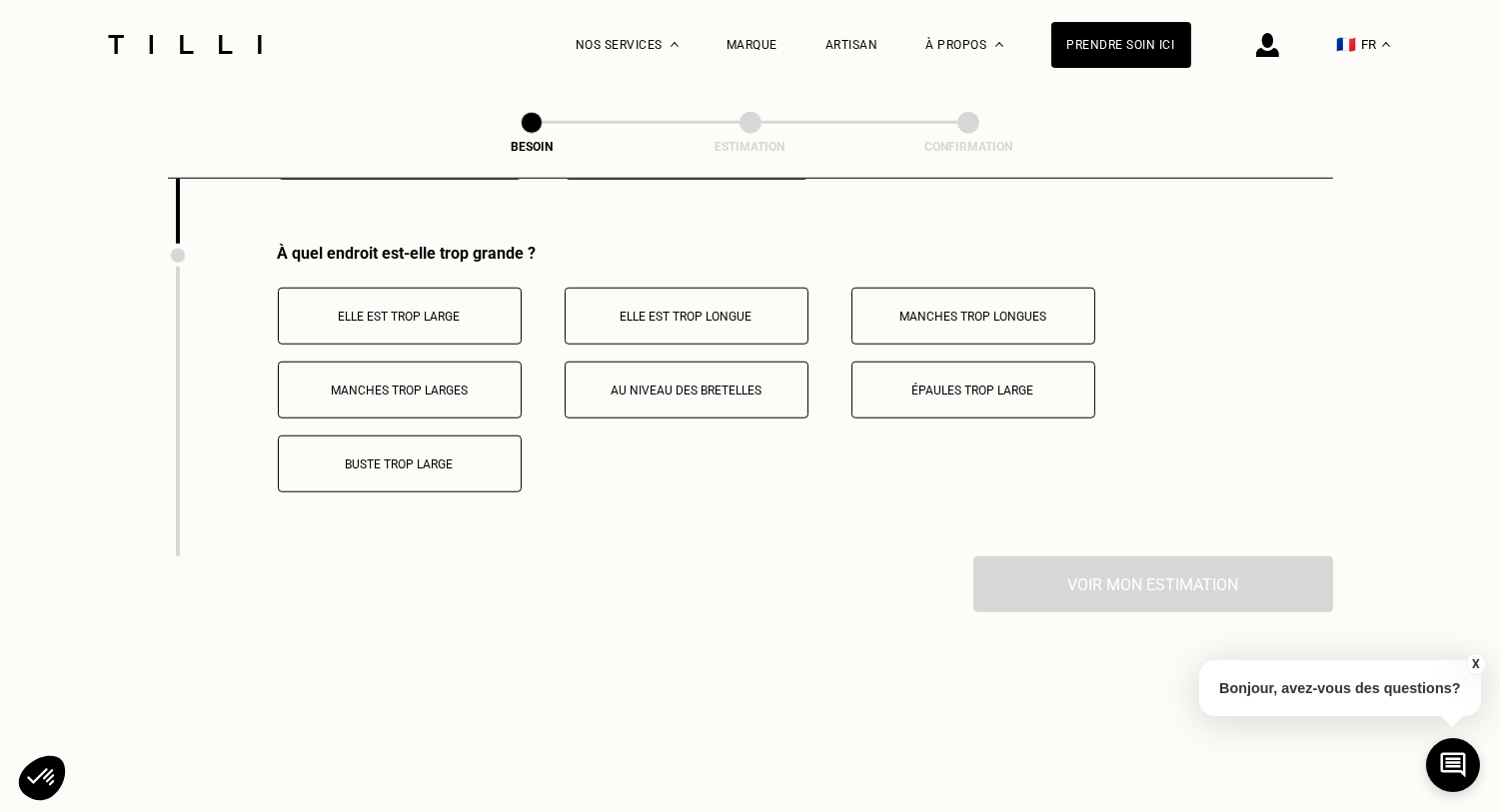 click on "Buste trop large" at bounding box center [400, 464] 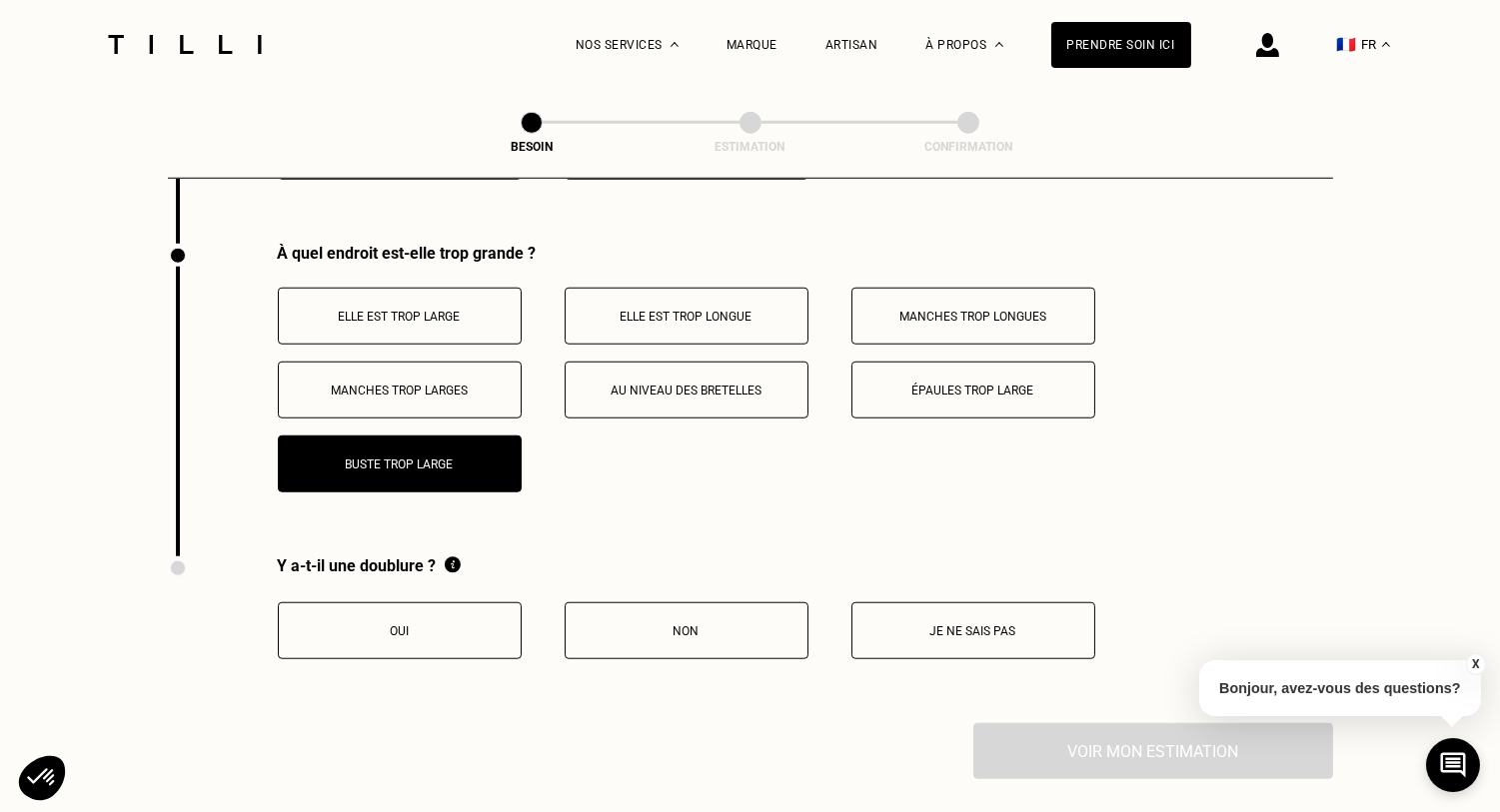 click on "Oui" at bounding box center (400, 630) 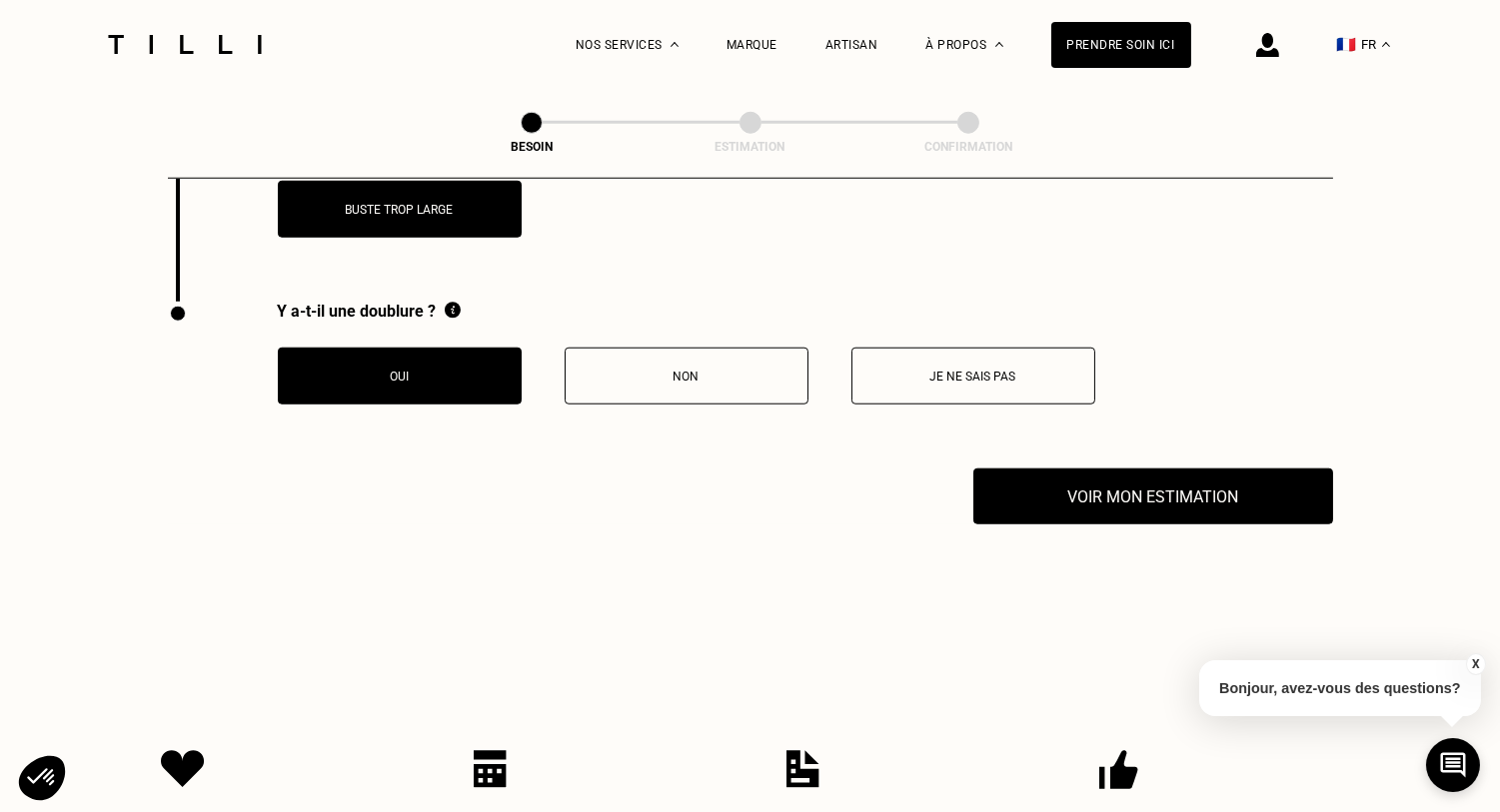 scroll, scrollTop: 3510, scrollLeft: 0, axis: vertical 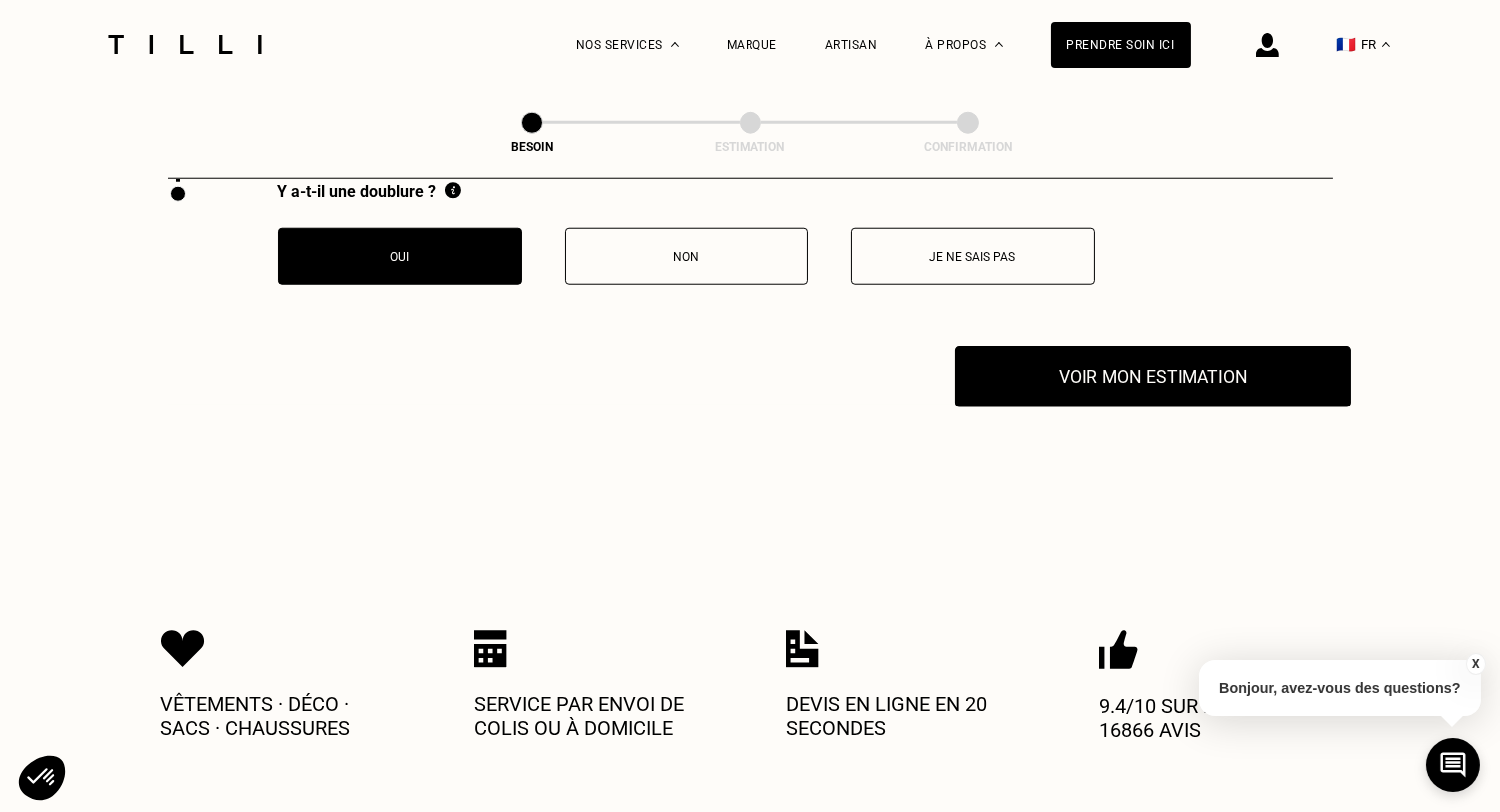 click on "Voir mon estimation" at bounding box center (1153, 377) 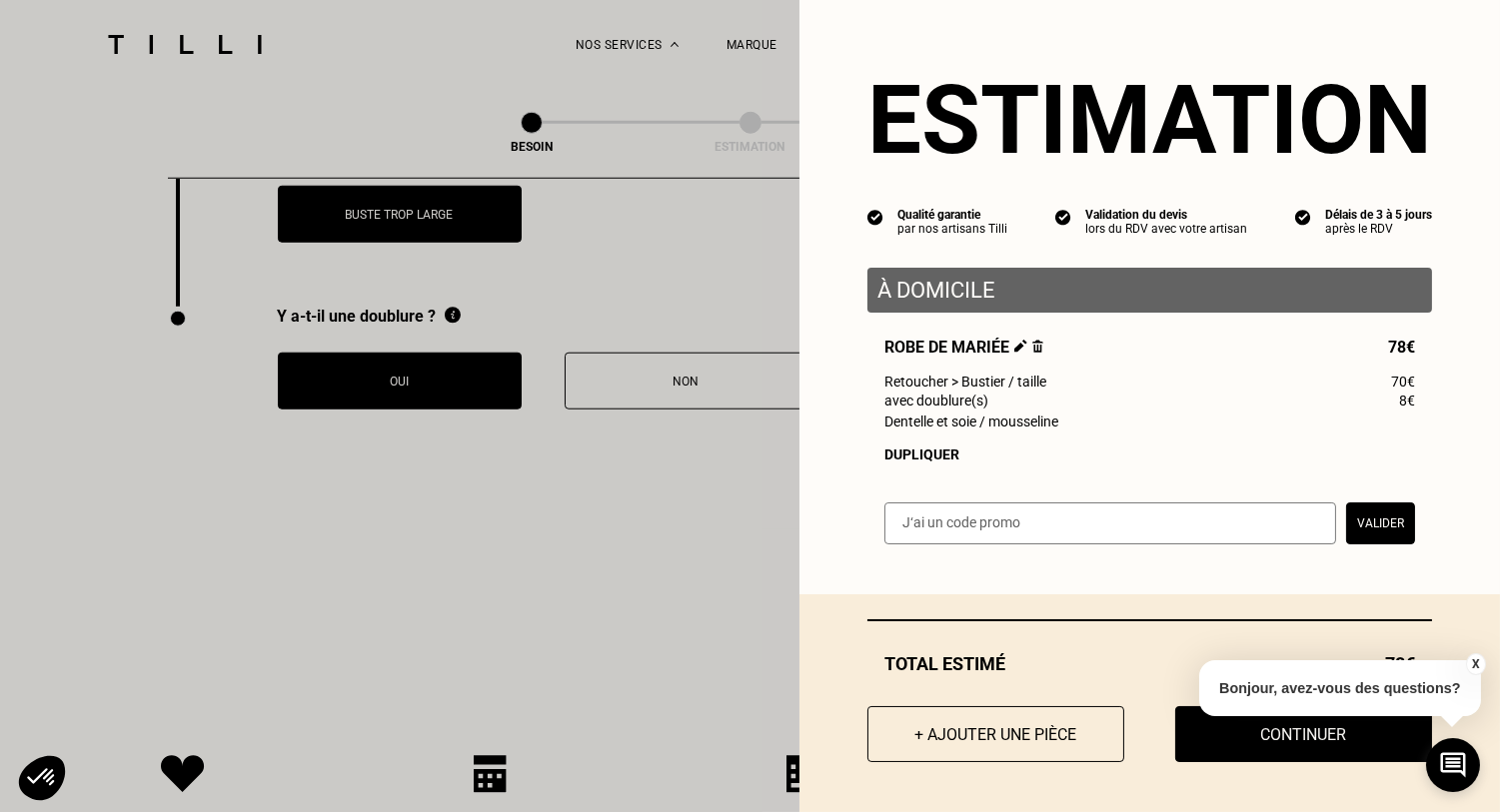 scroll, scrollTop: 3759, scrollLeft: 0, axis: vertical 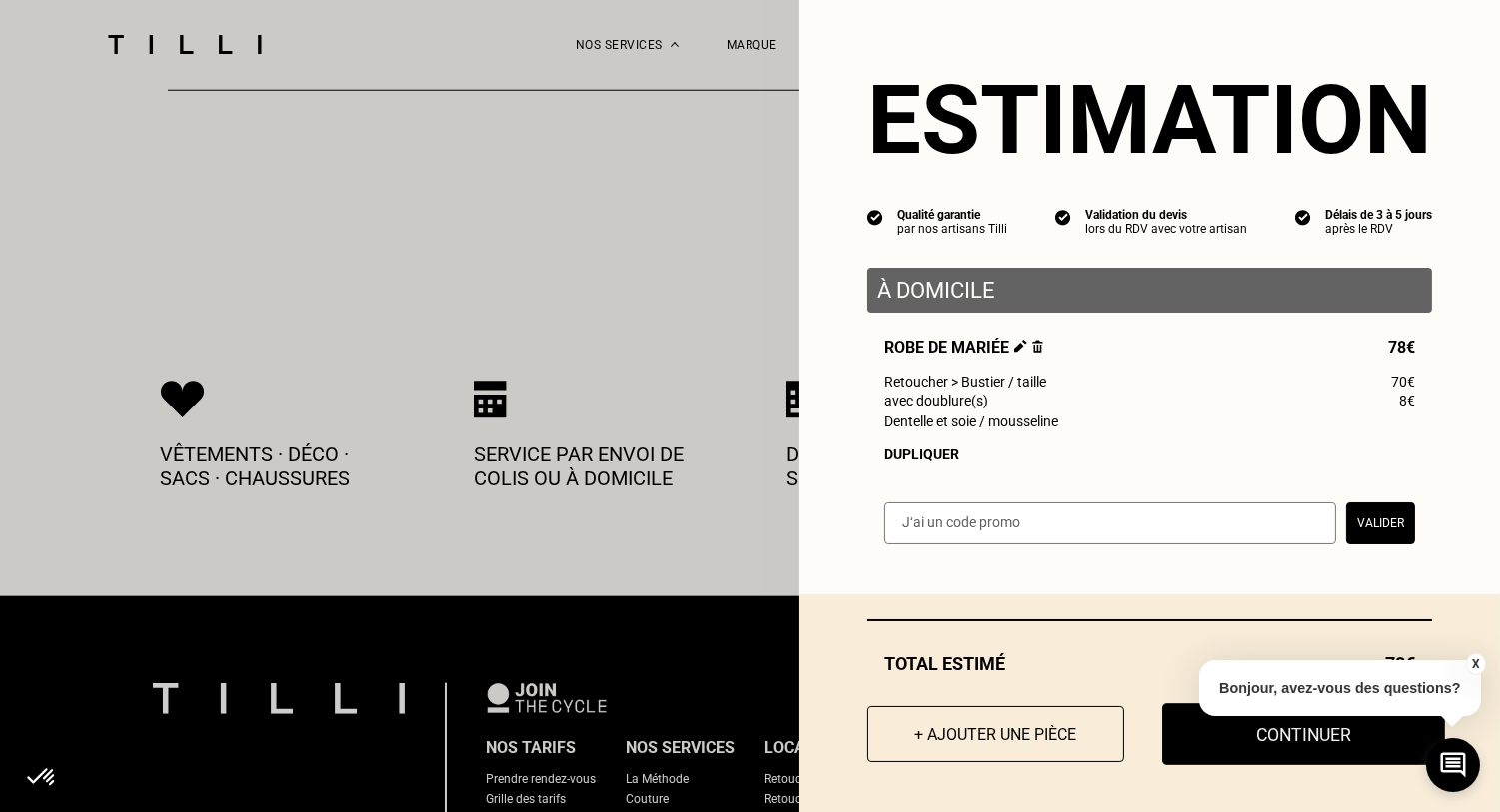 click on "Continuer" at bounding box center [1303, 734] 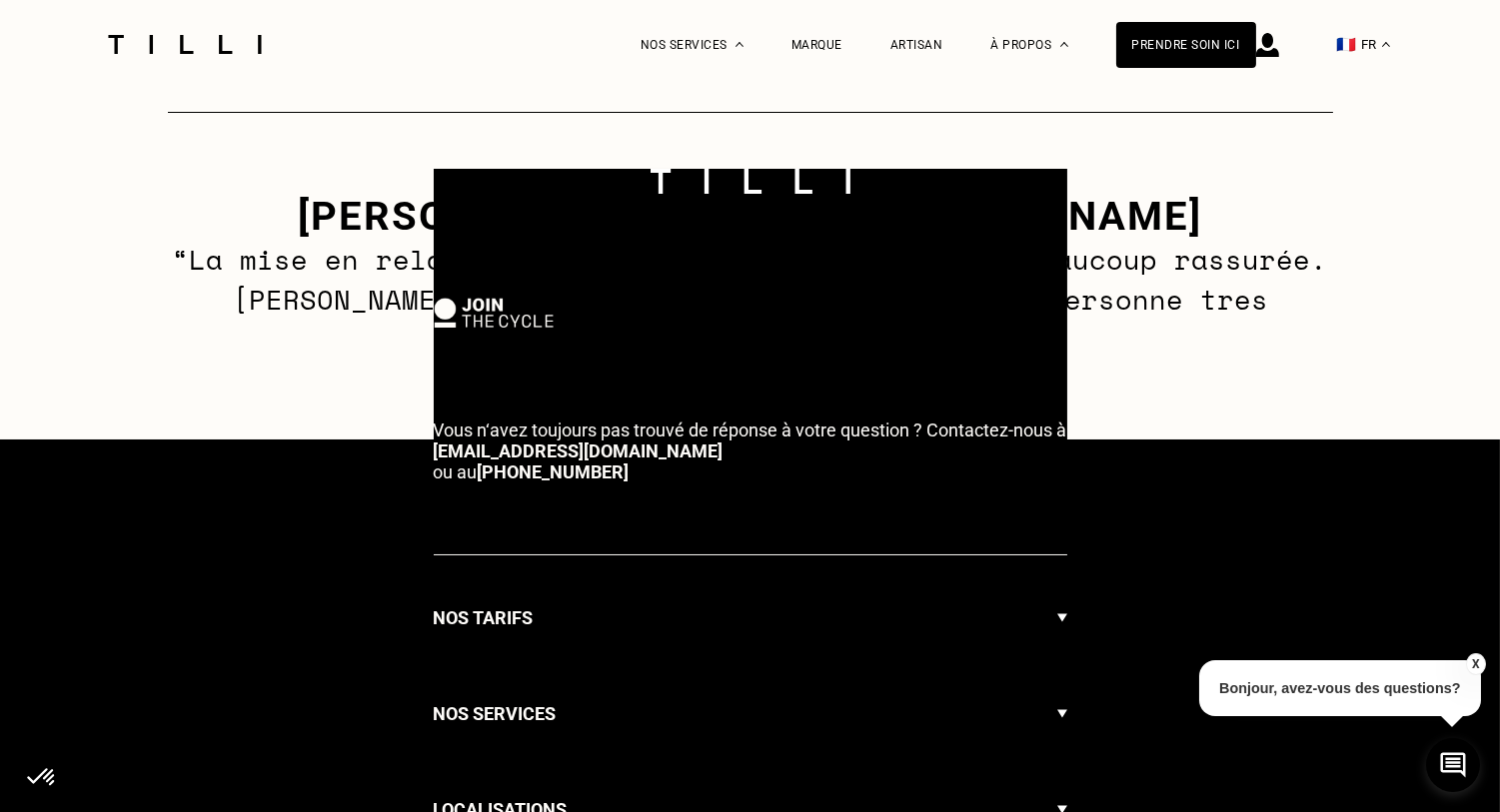 select on "FR" 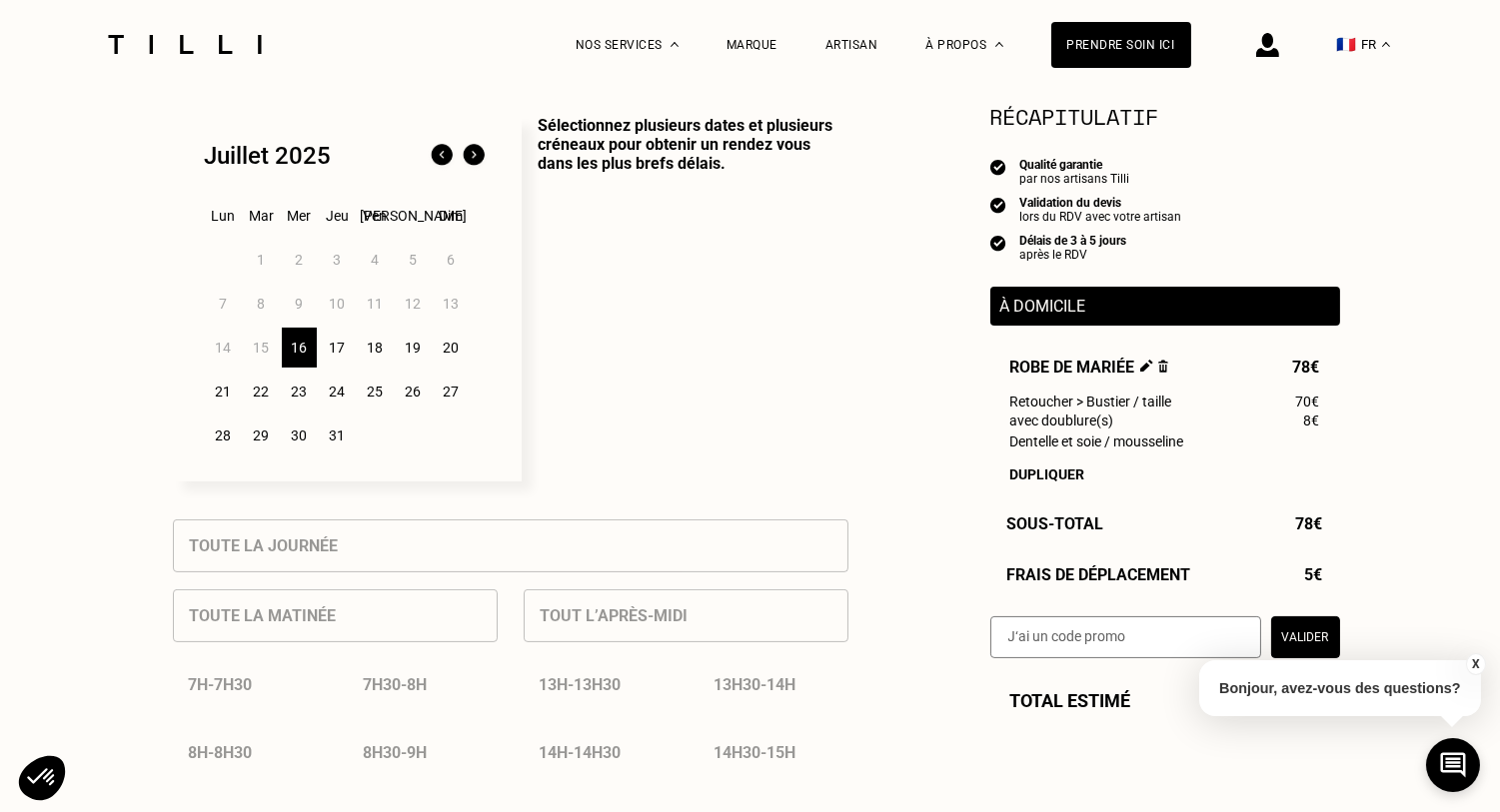 scroll, scrollTop: 749, scrollLeft: 0, axis: vertical 